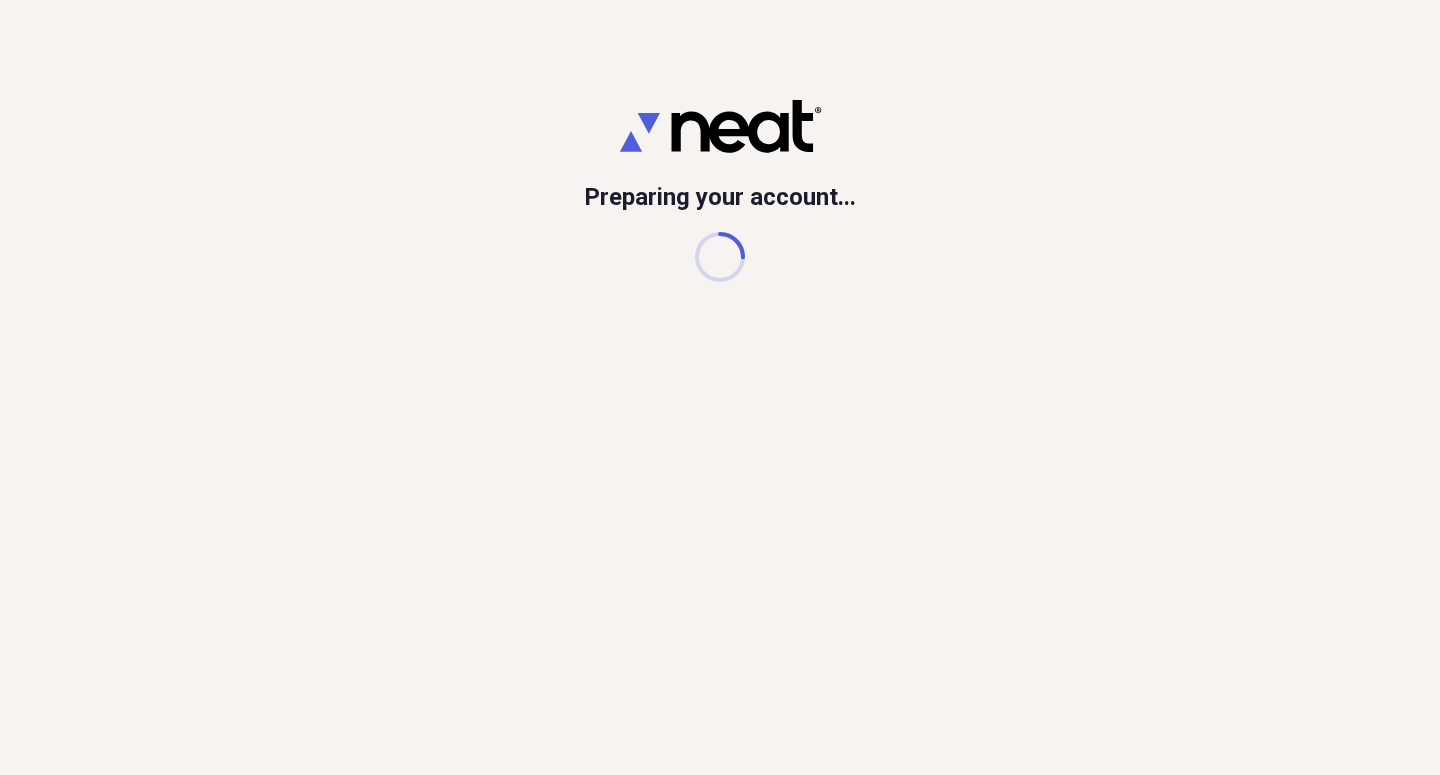 scroll, scrollTop: 0, scrollLeft: 0, axis: both 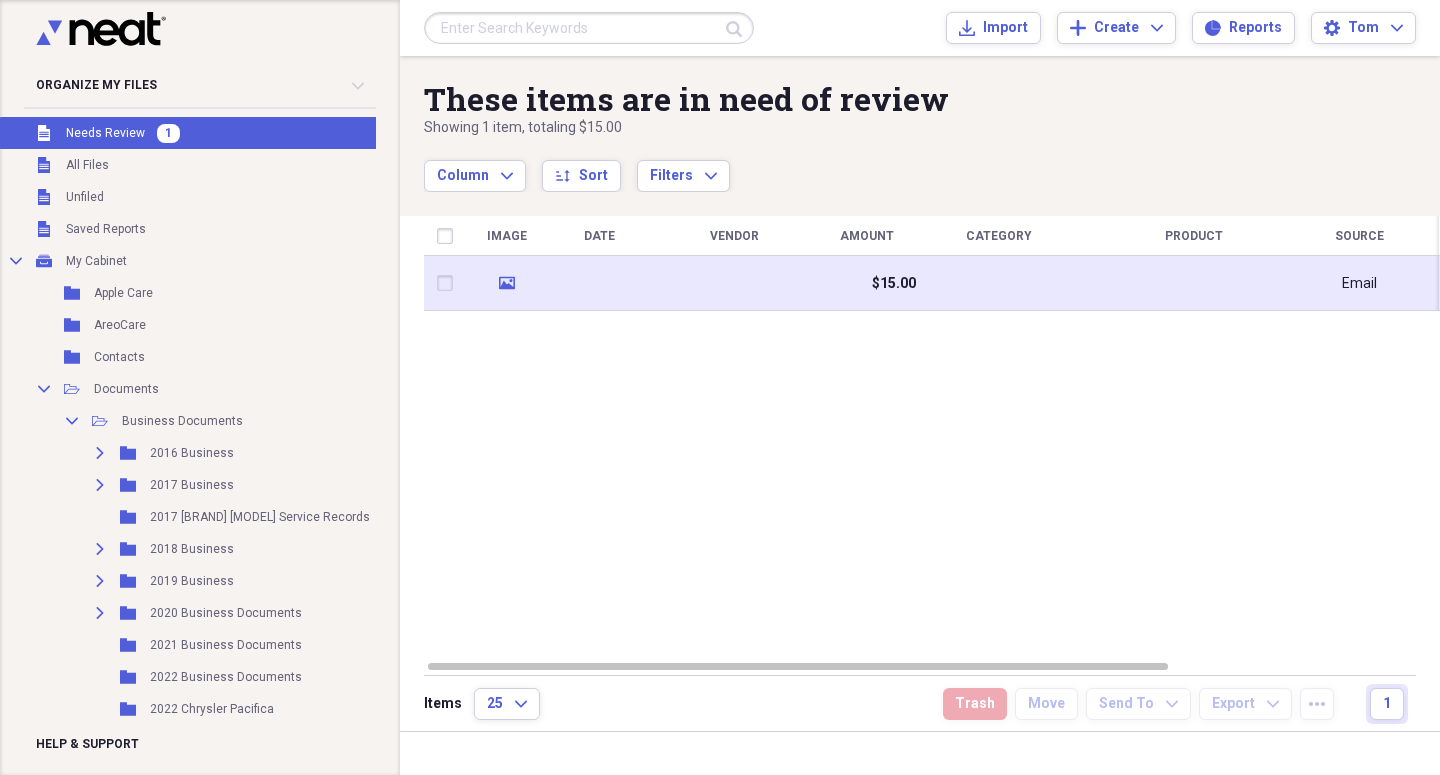 click at bounding box center [734, 283] 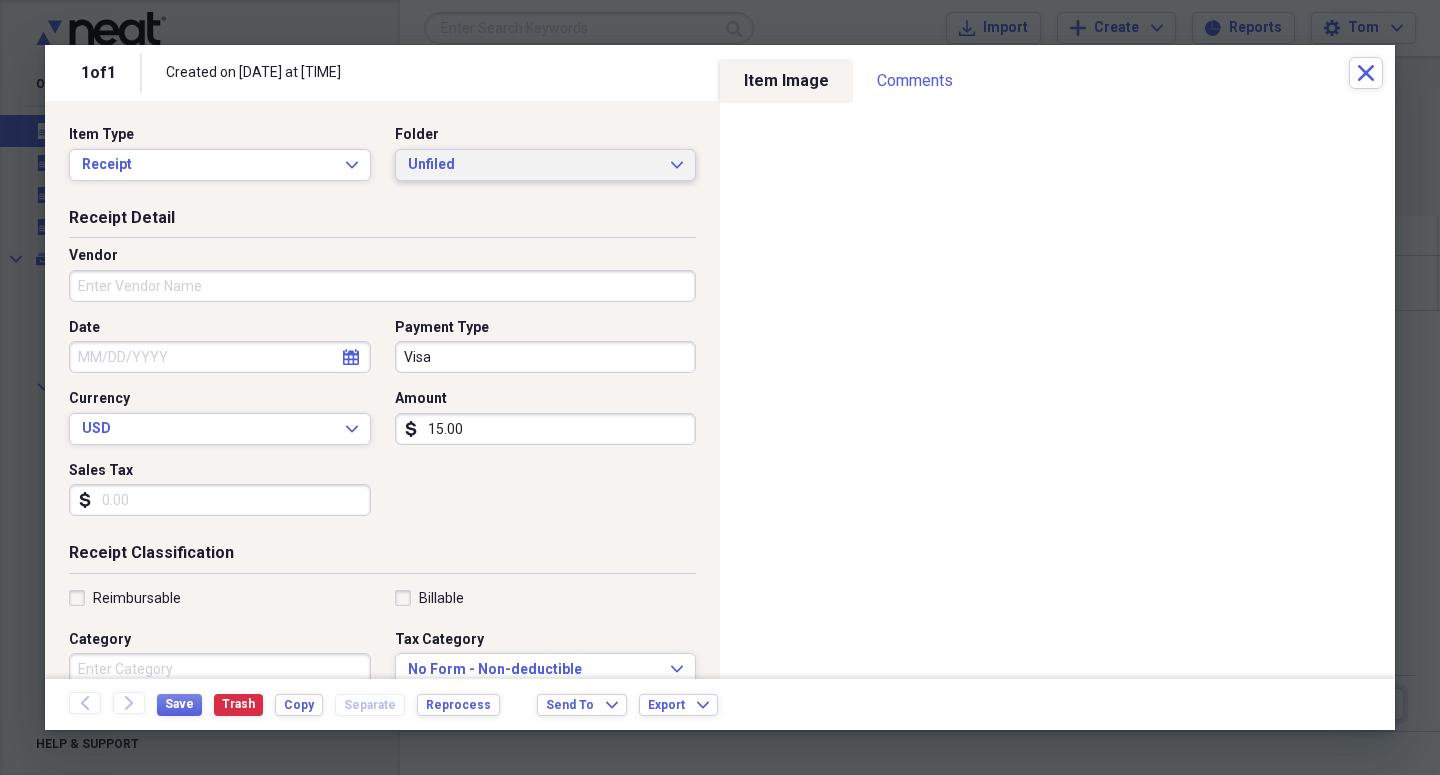 click on "Unfiled" at bounding box center (534, 165) 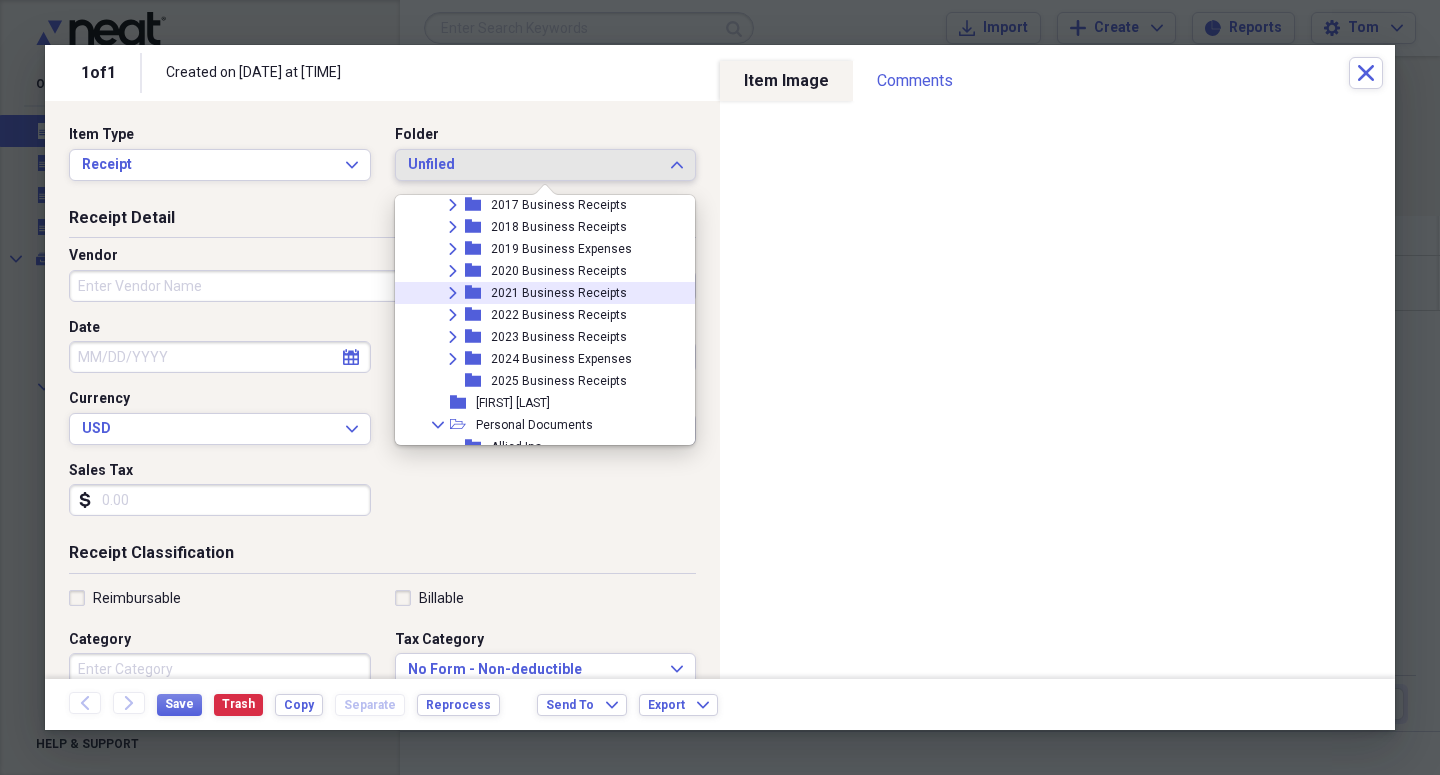 scroll, scrollTop: 563, scrollLeft: 0, axis: vertical 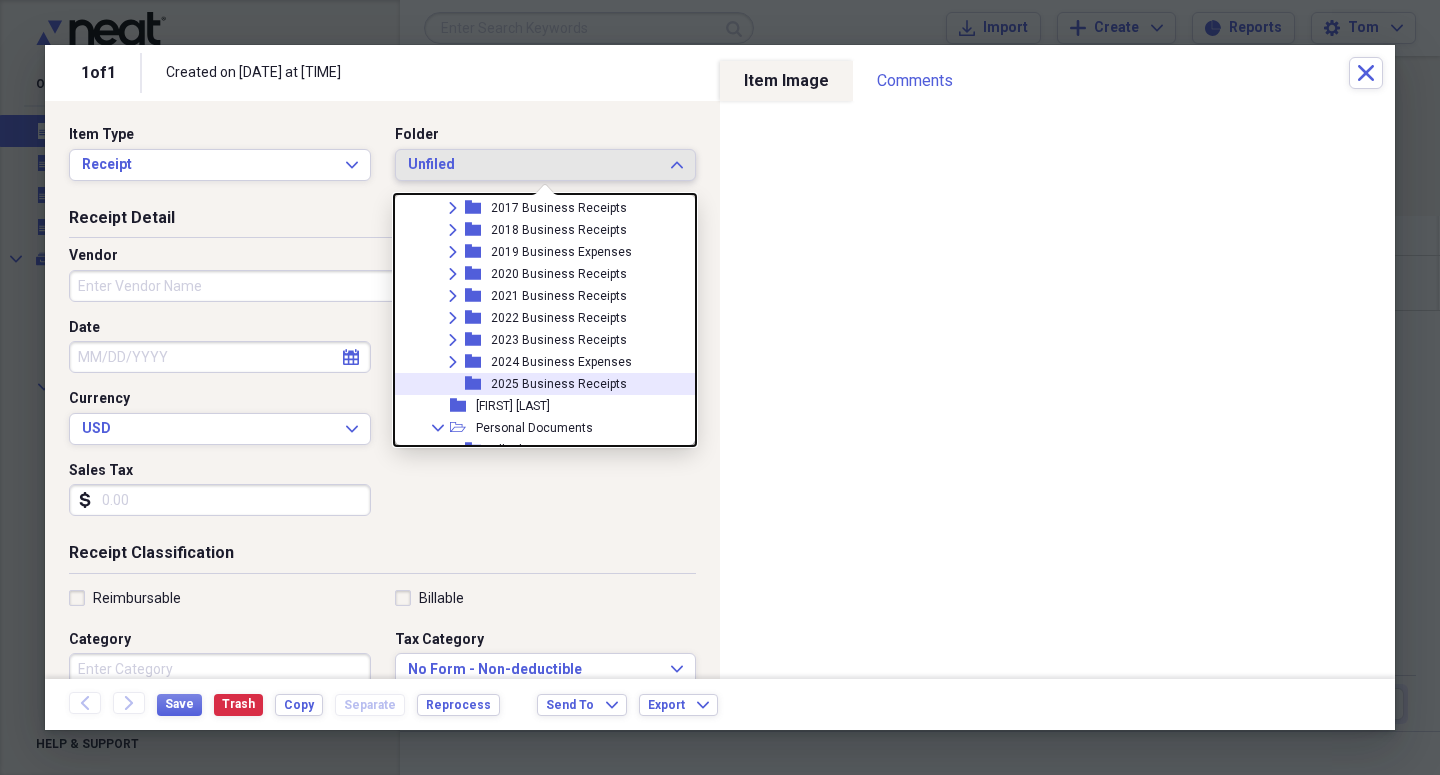 click on "2025 Business Receipts" at bounding box center [559, 384] 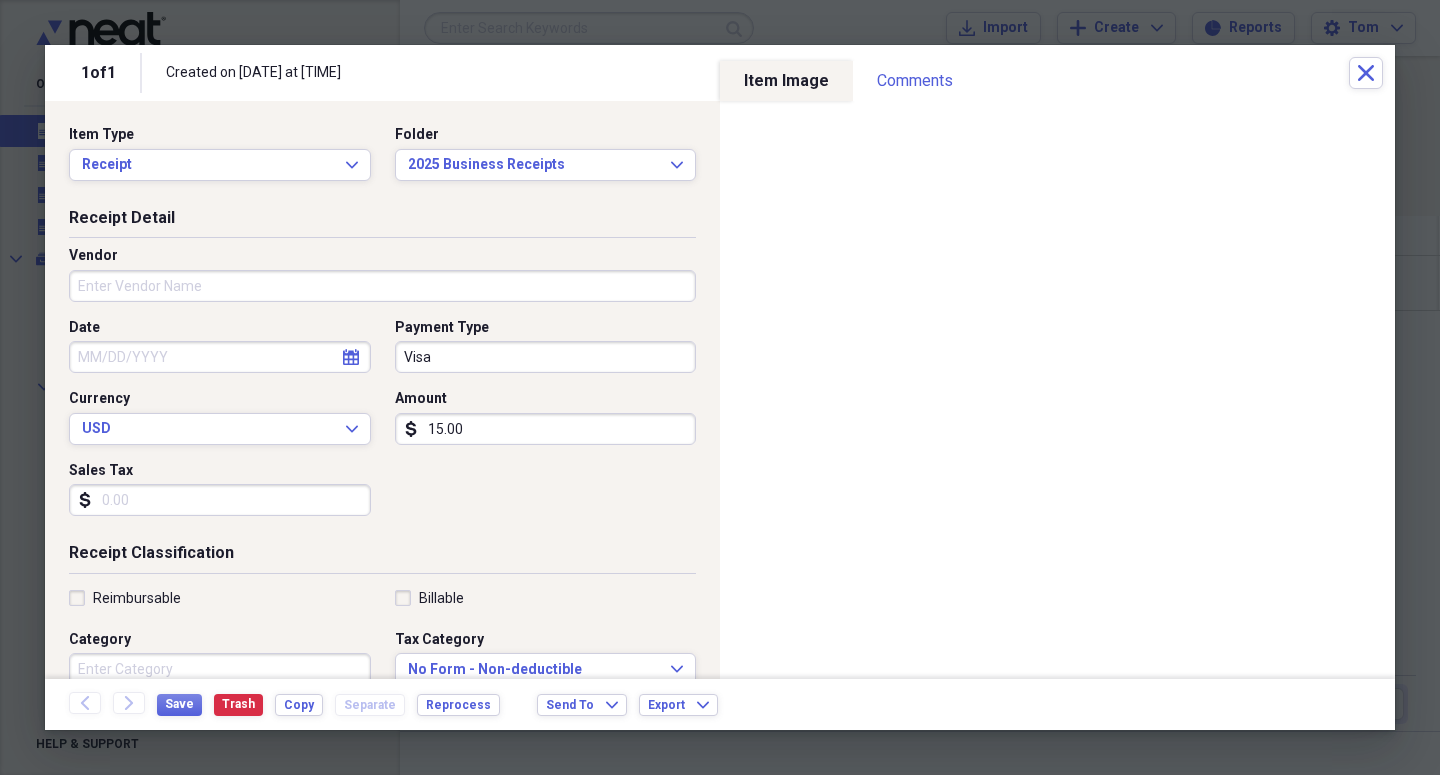 click on "Vendor" at bounding box center (382, 256) 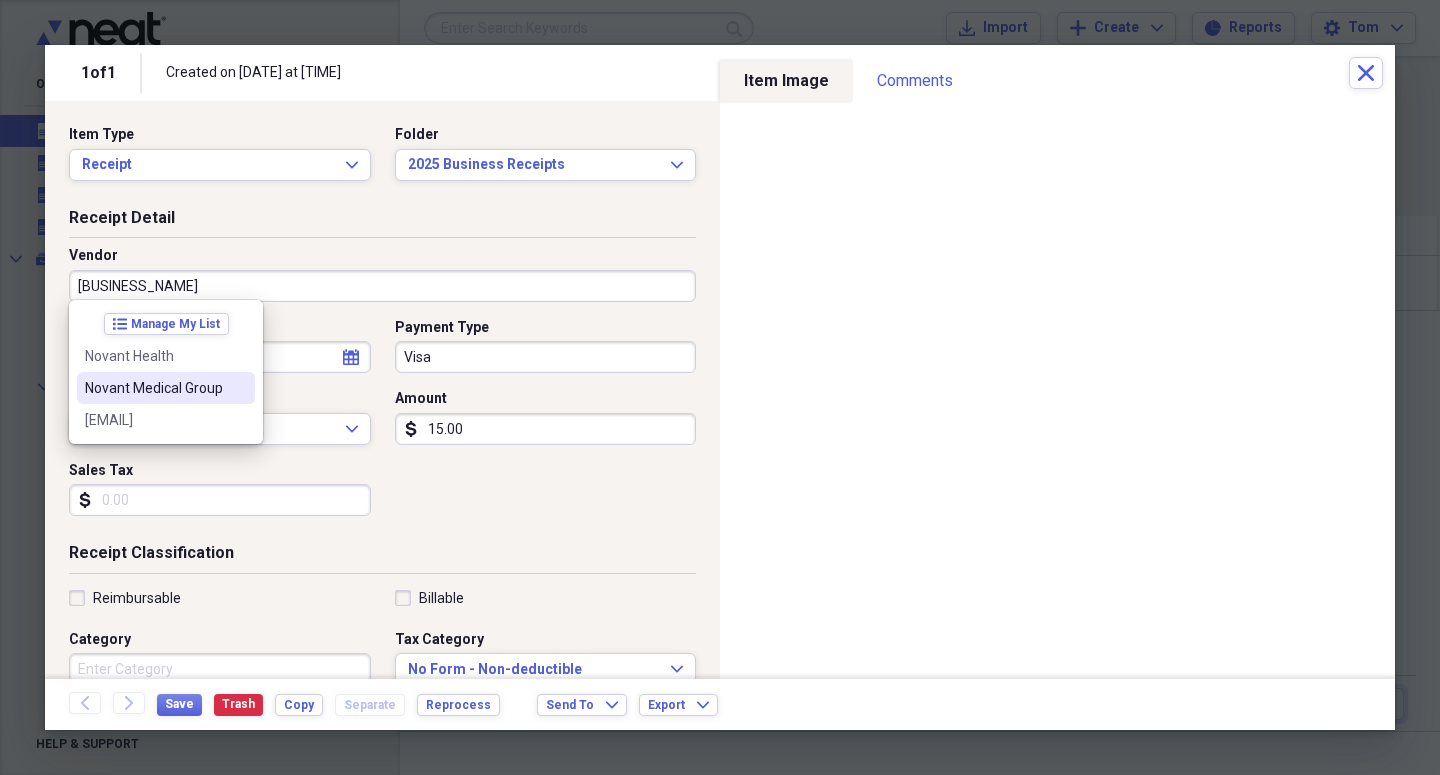 click on "Novant Medical Group" at bounding box center [154, 388] 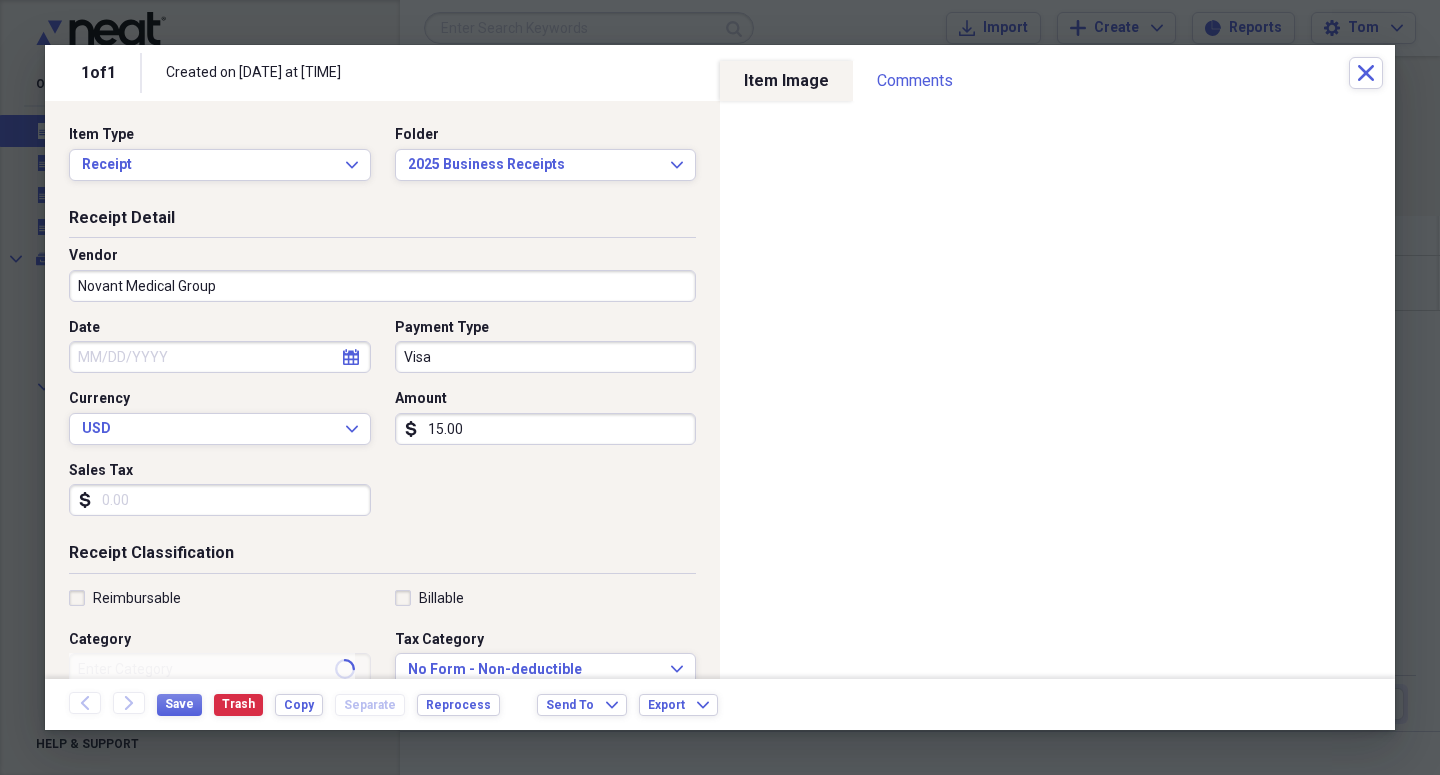 type on "Doctor" 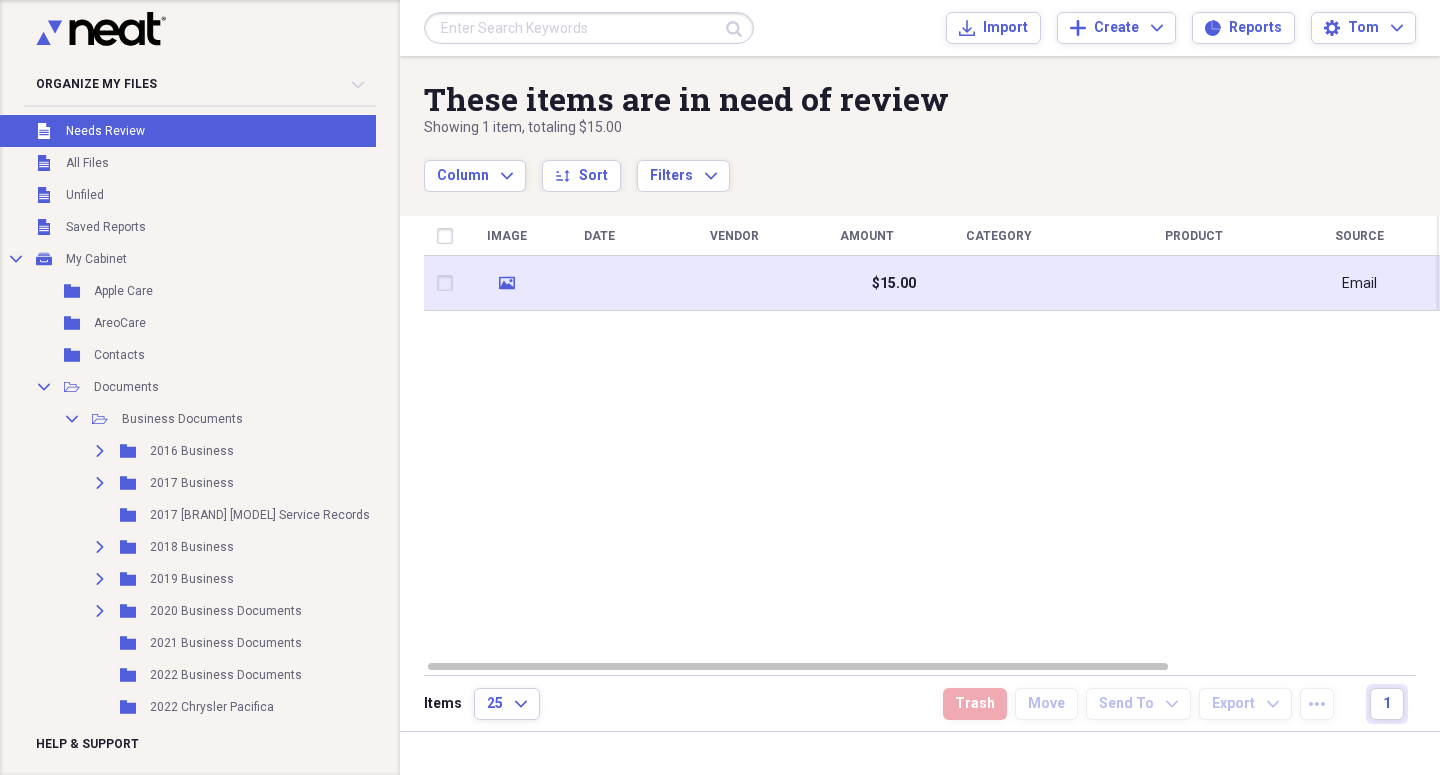 click at bounding box center (734, 283) 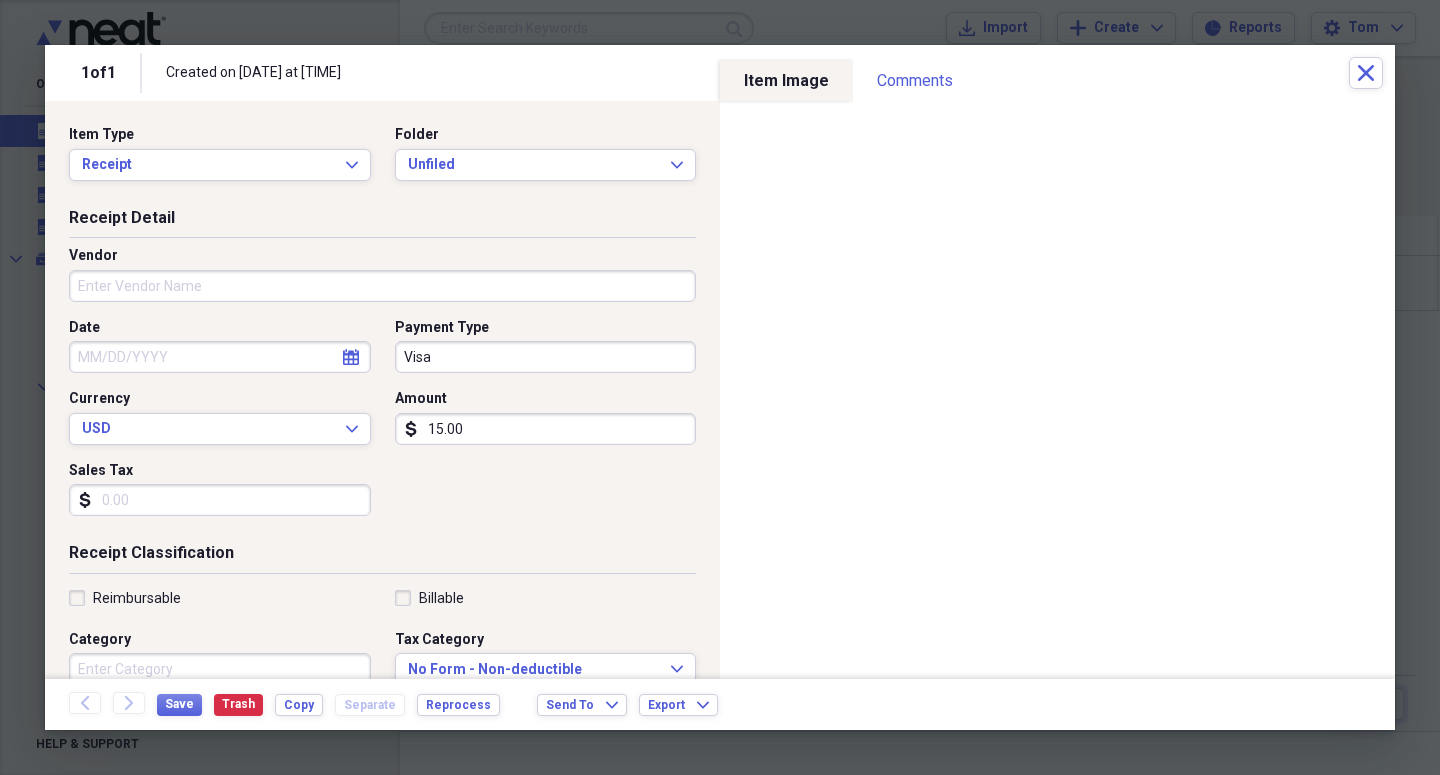 click on "Vendor" at bounding box center (382, 286) 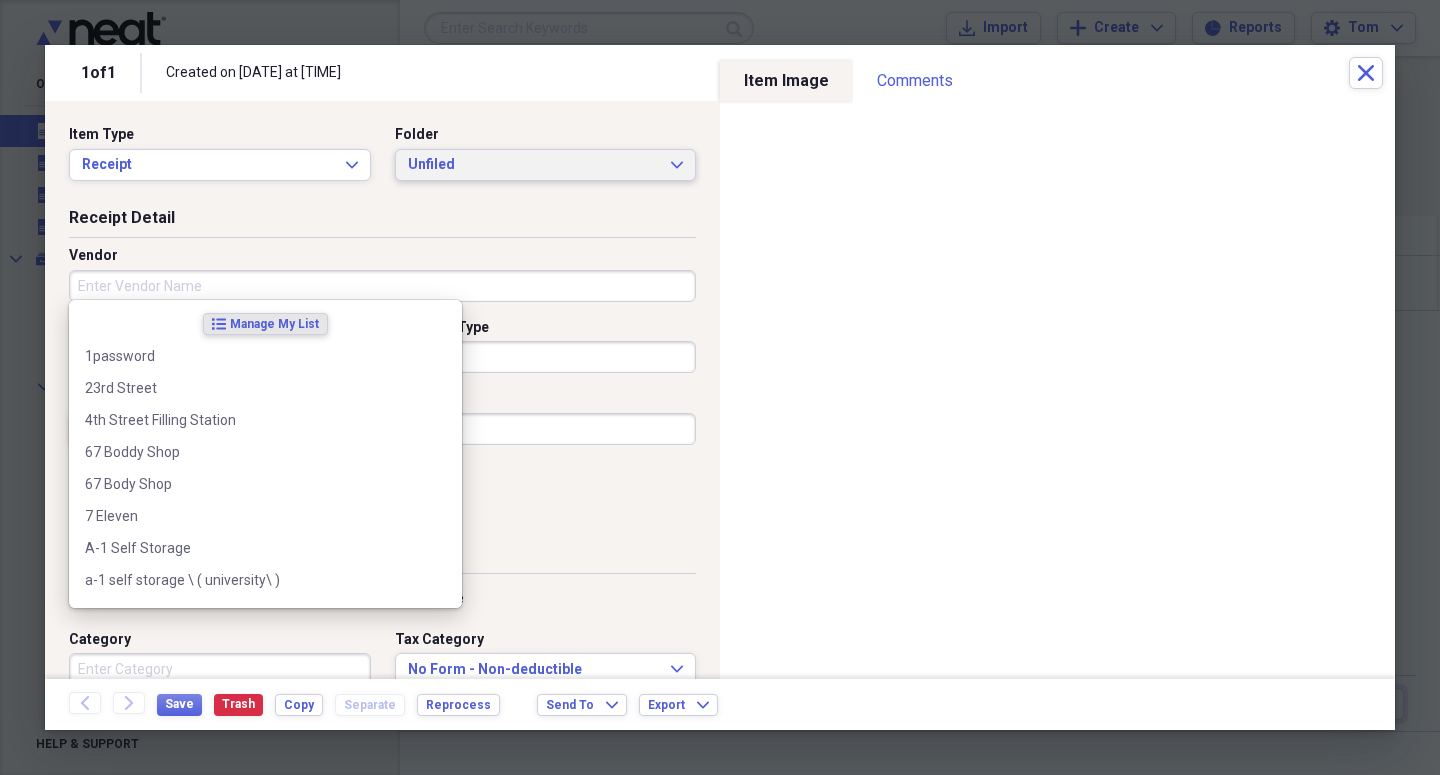 click on "Unfiled" at bounding box center (534, 165) 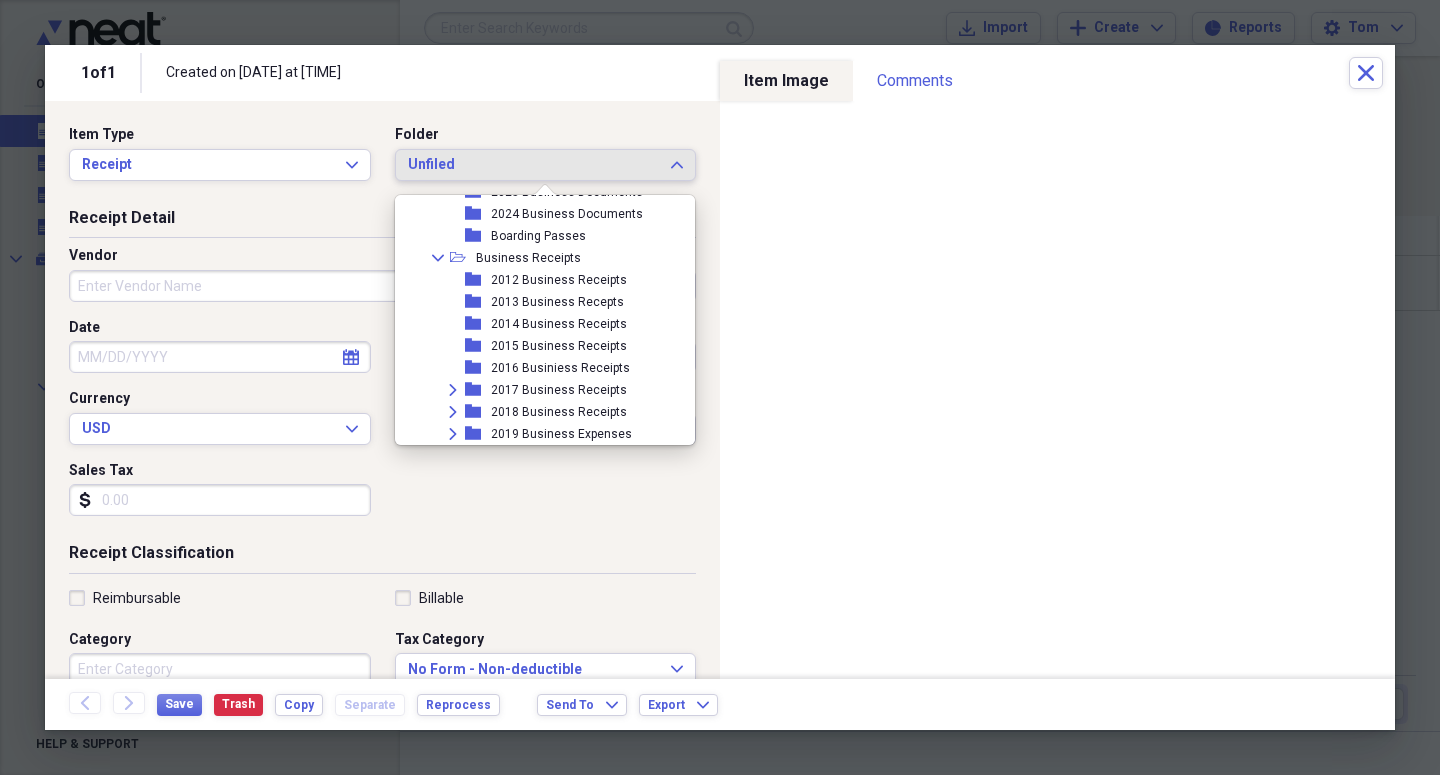 scroll, scrollTop: 589, scrollLeft: 0, axis: vertical 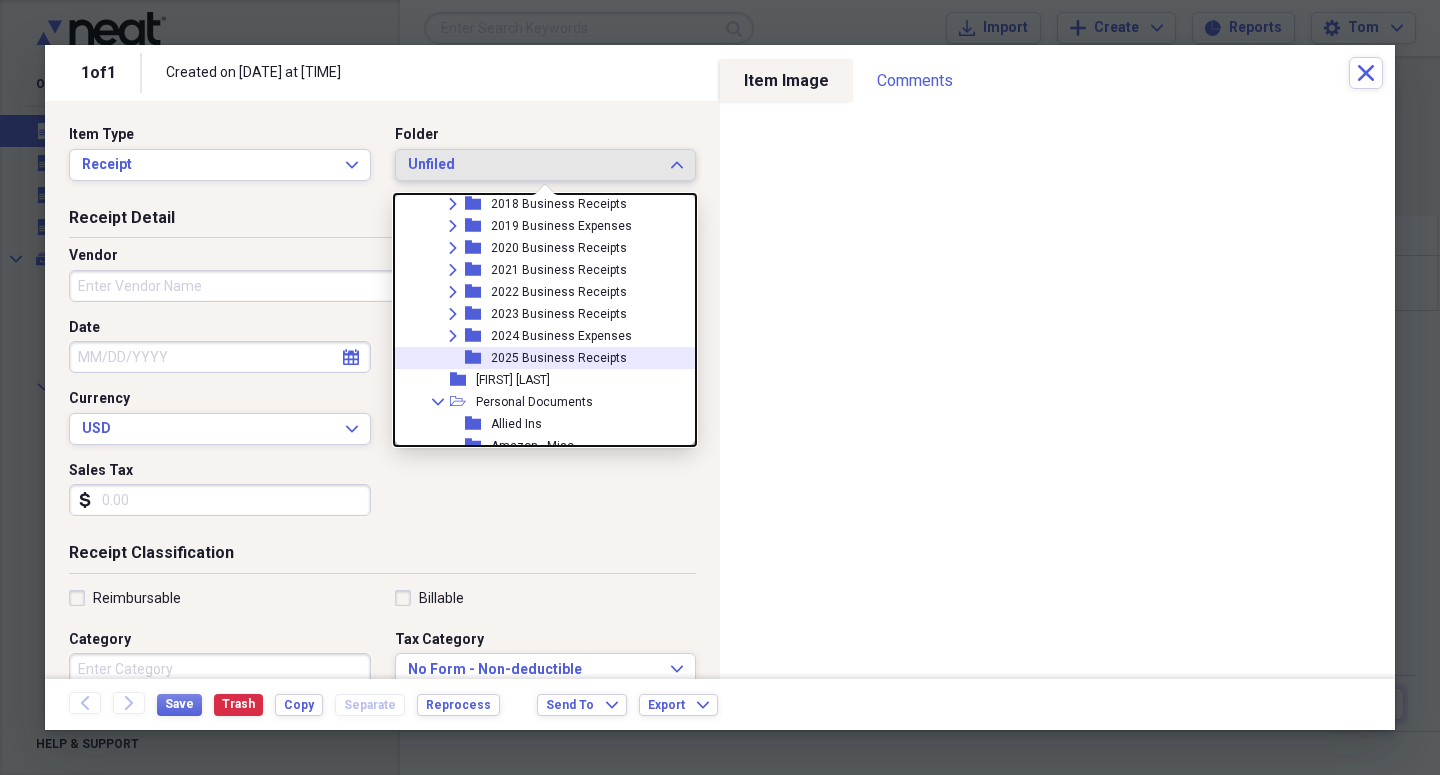 click on "2025 Business Receipts" at bounding box center [559, 358] 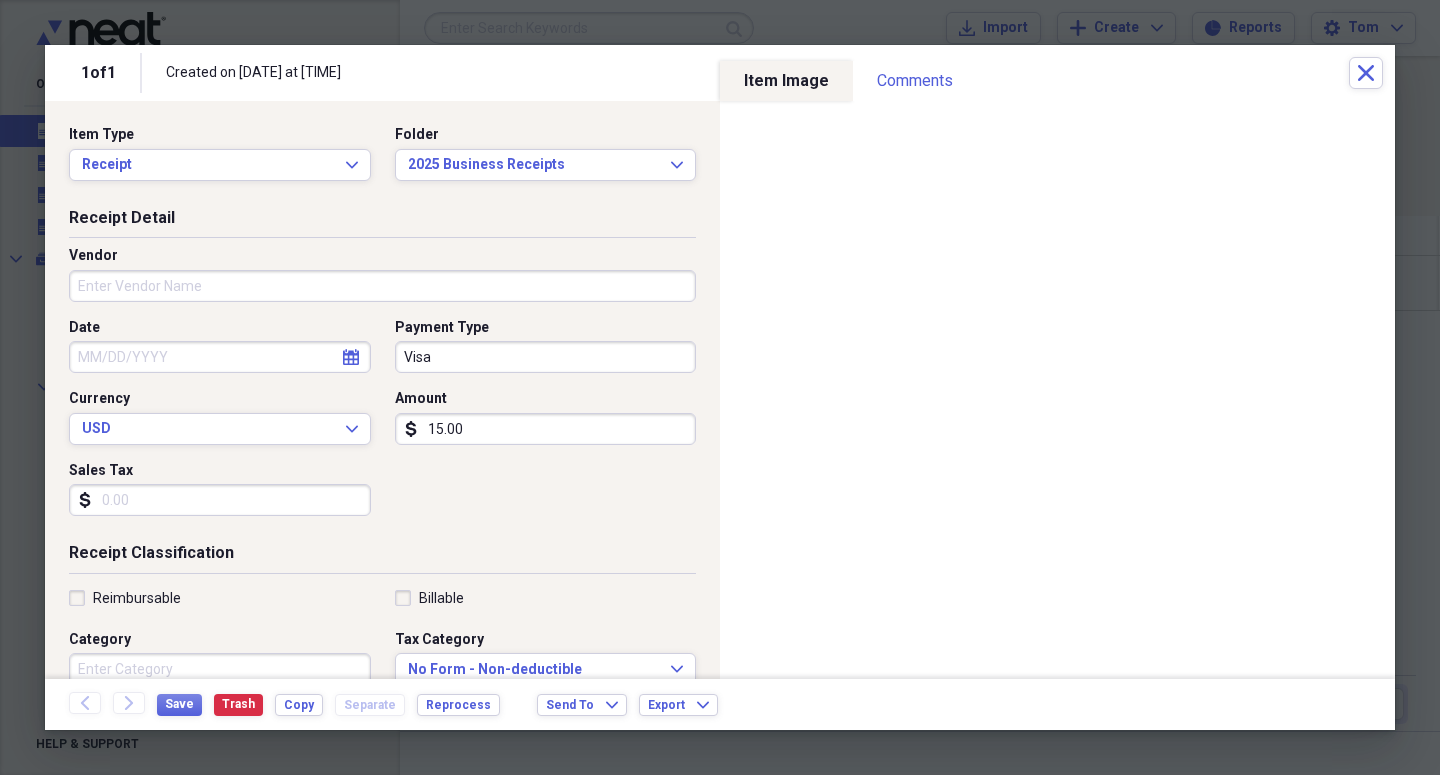 click on "Vendor" at bounding box center [382, 286] 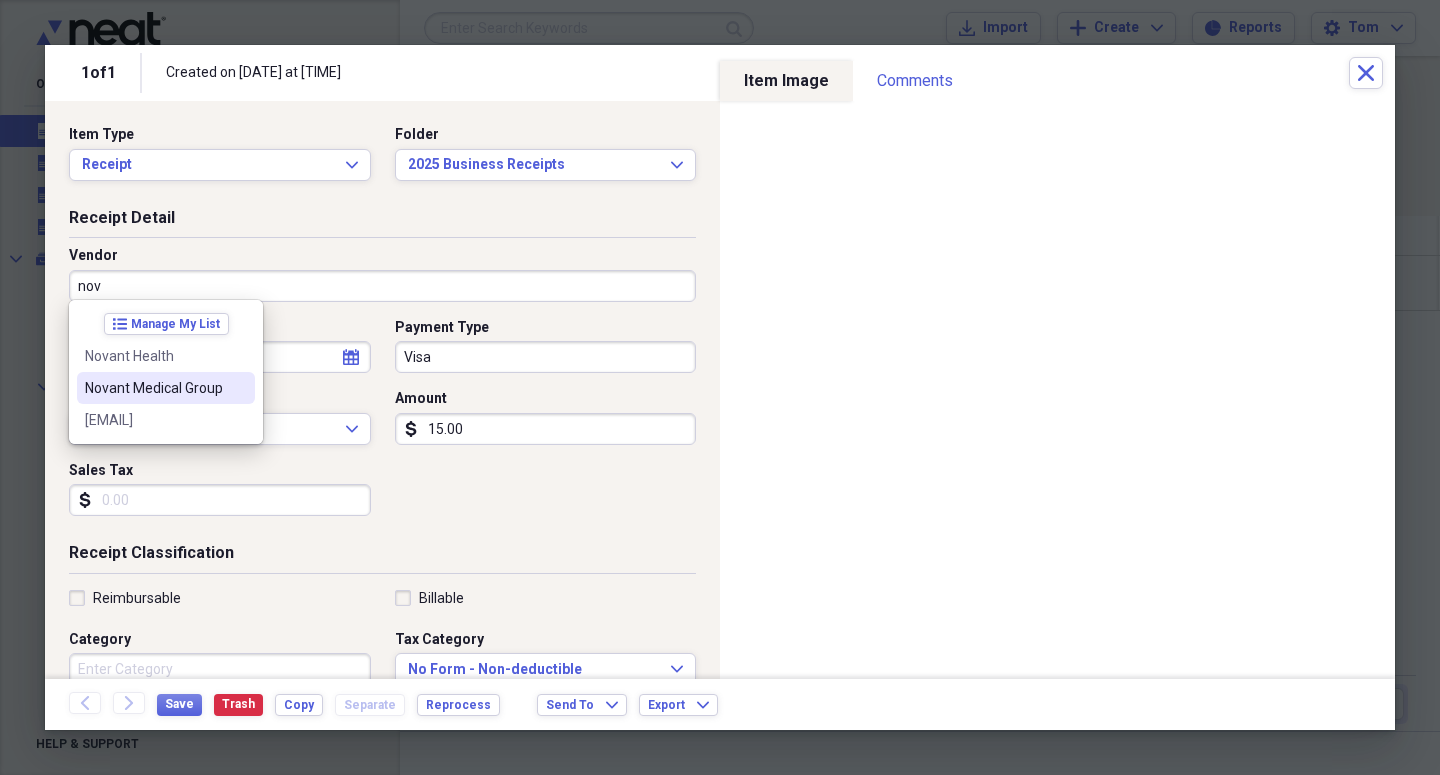 click on "Novant Medical Group" at bounding box center [154, 388] 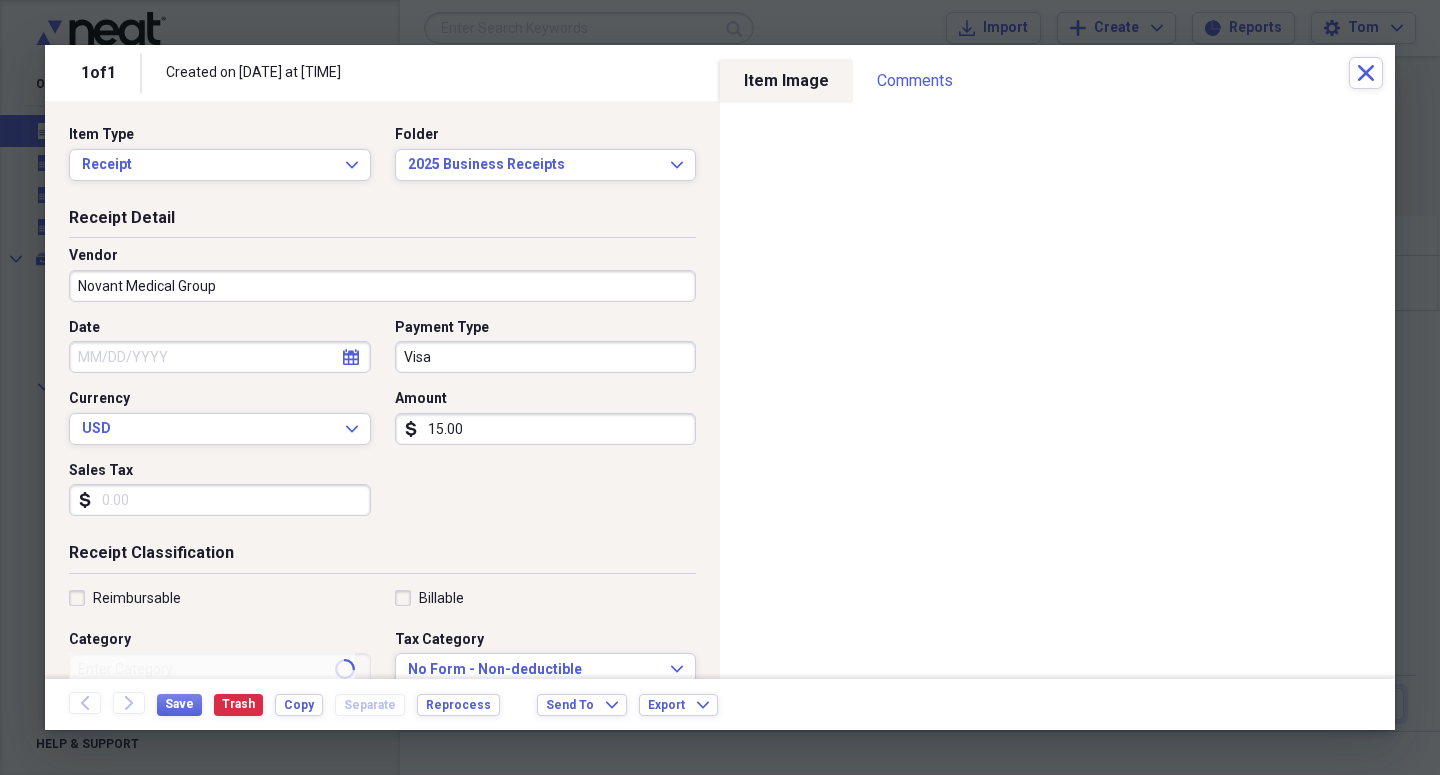 type on "Doctor" 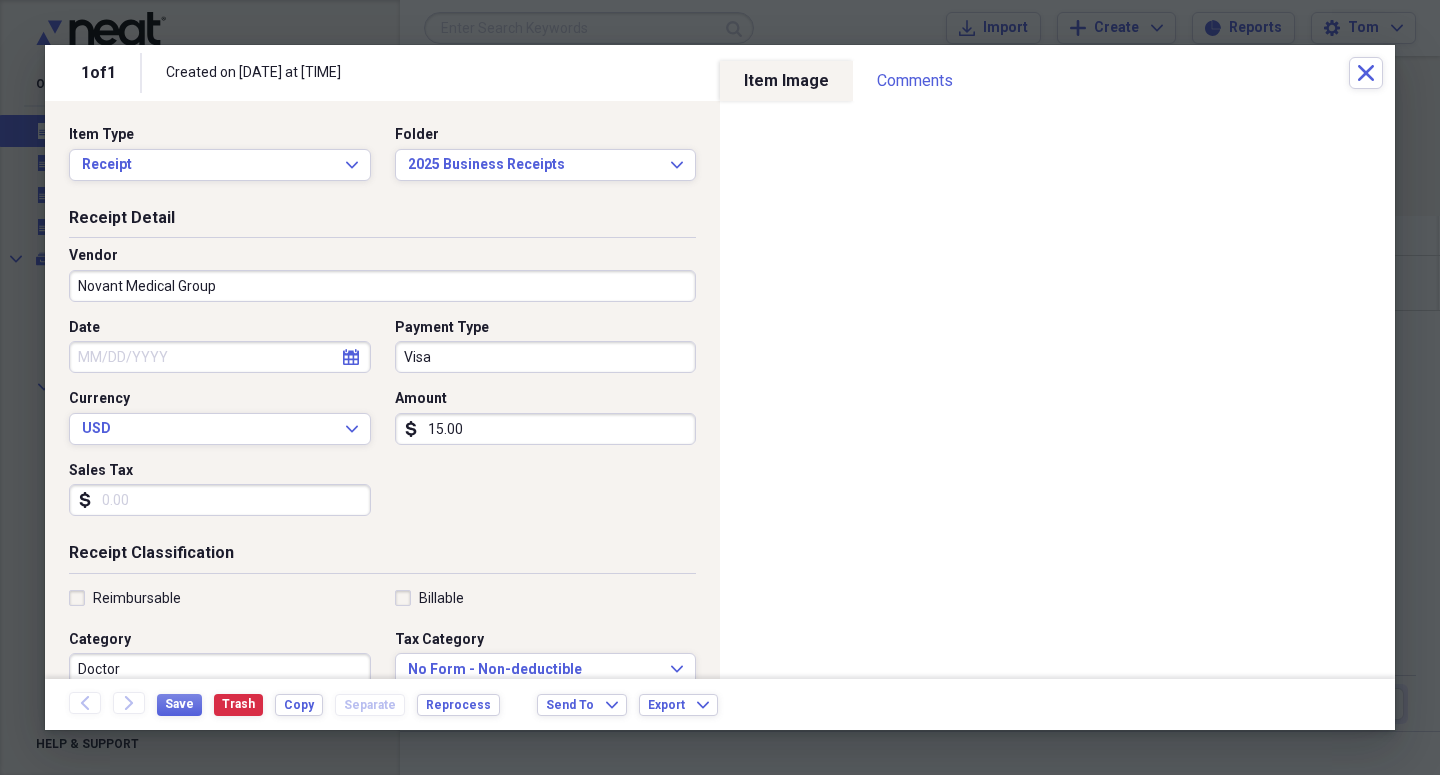 click on "calendar" 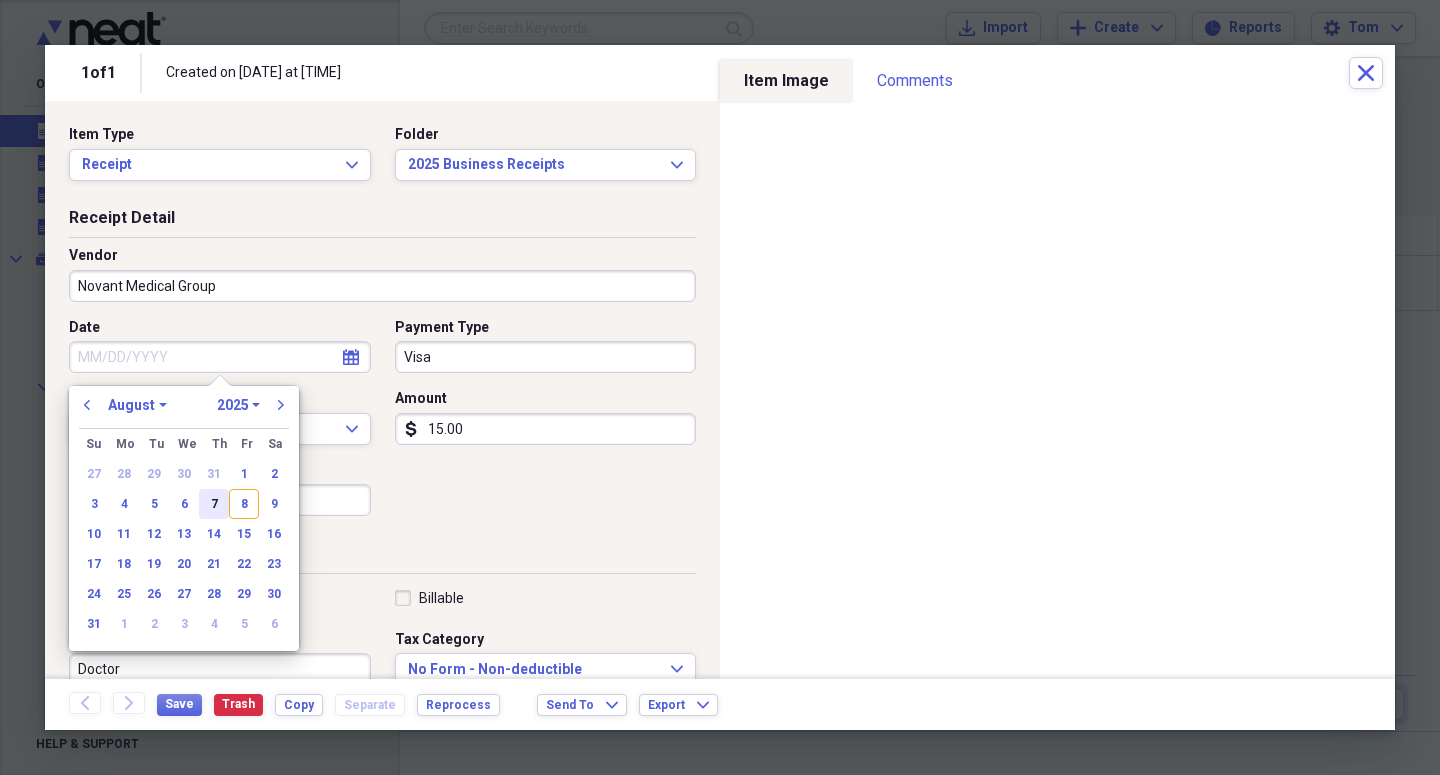 click on "7" at bounding box center [214, 504] 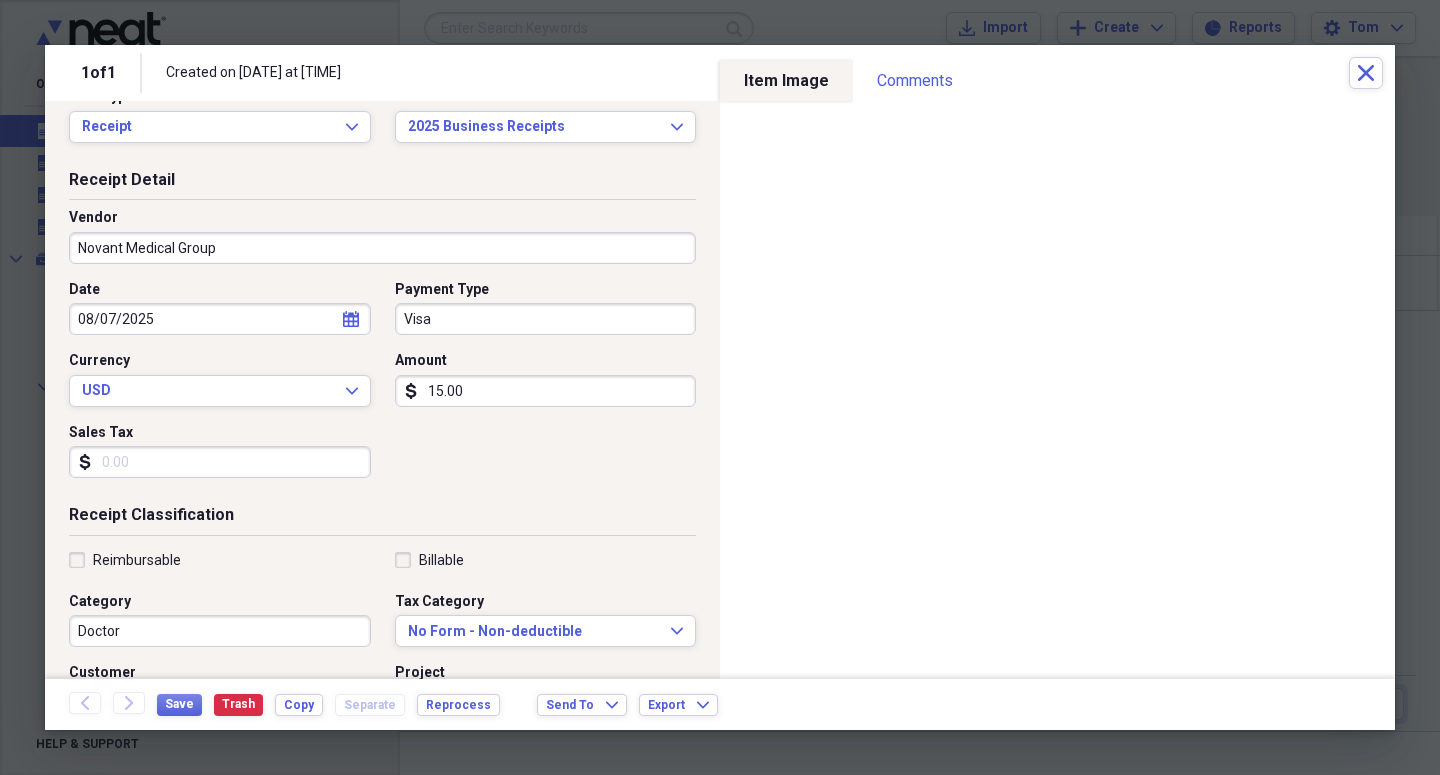 scroll, scrollTop: 51, scrollLeft: 0, axis: vertical 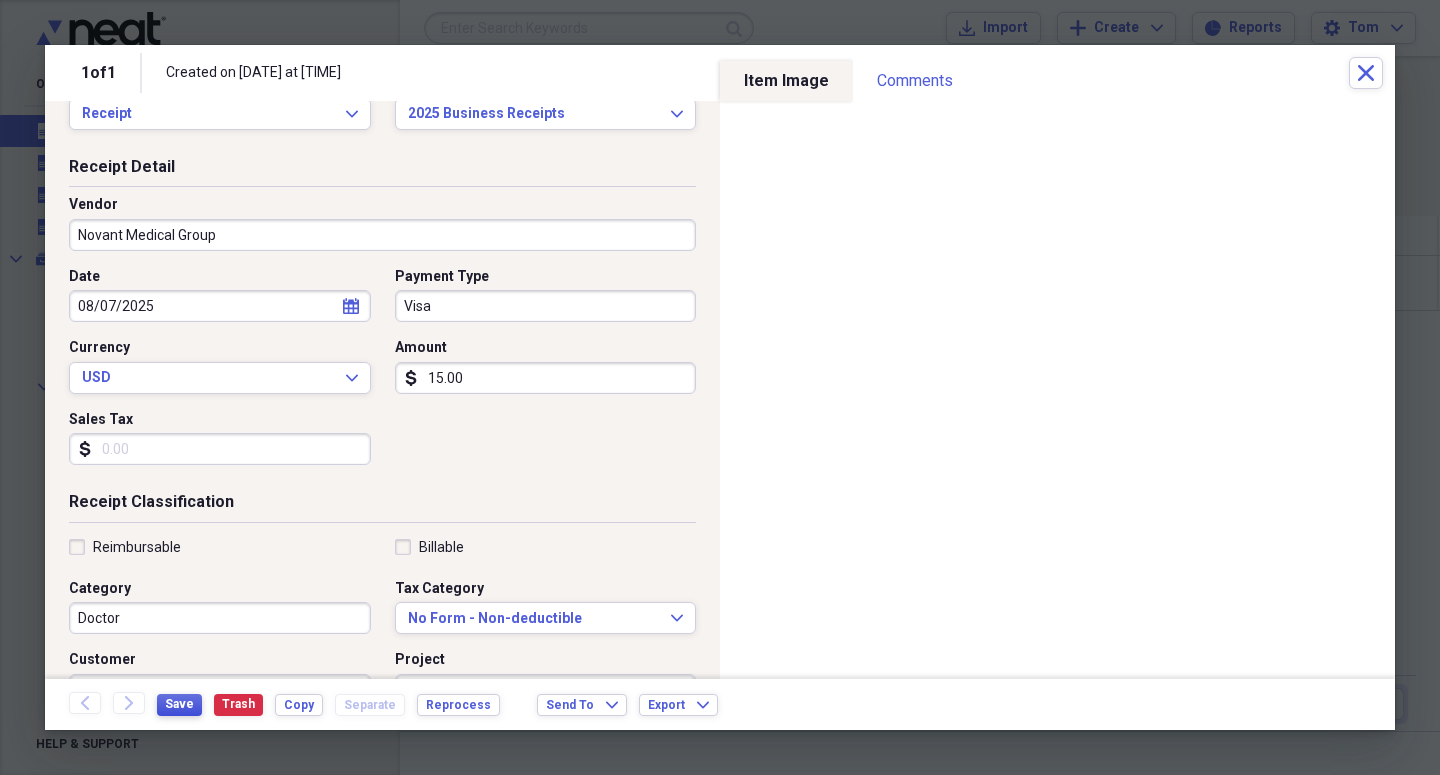 click on "Save" at bounding box center (179, 704) 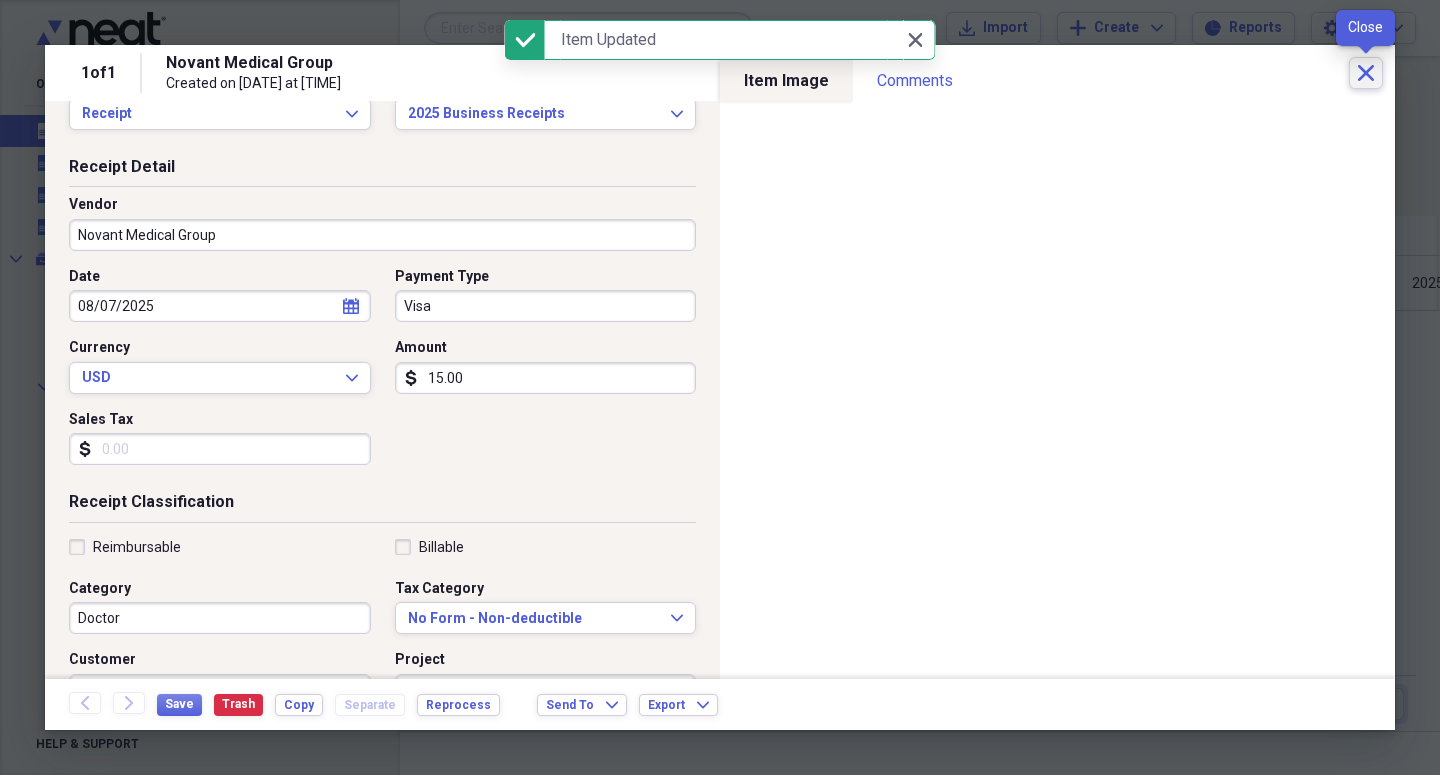 click 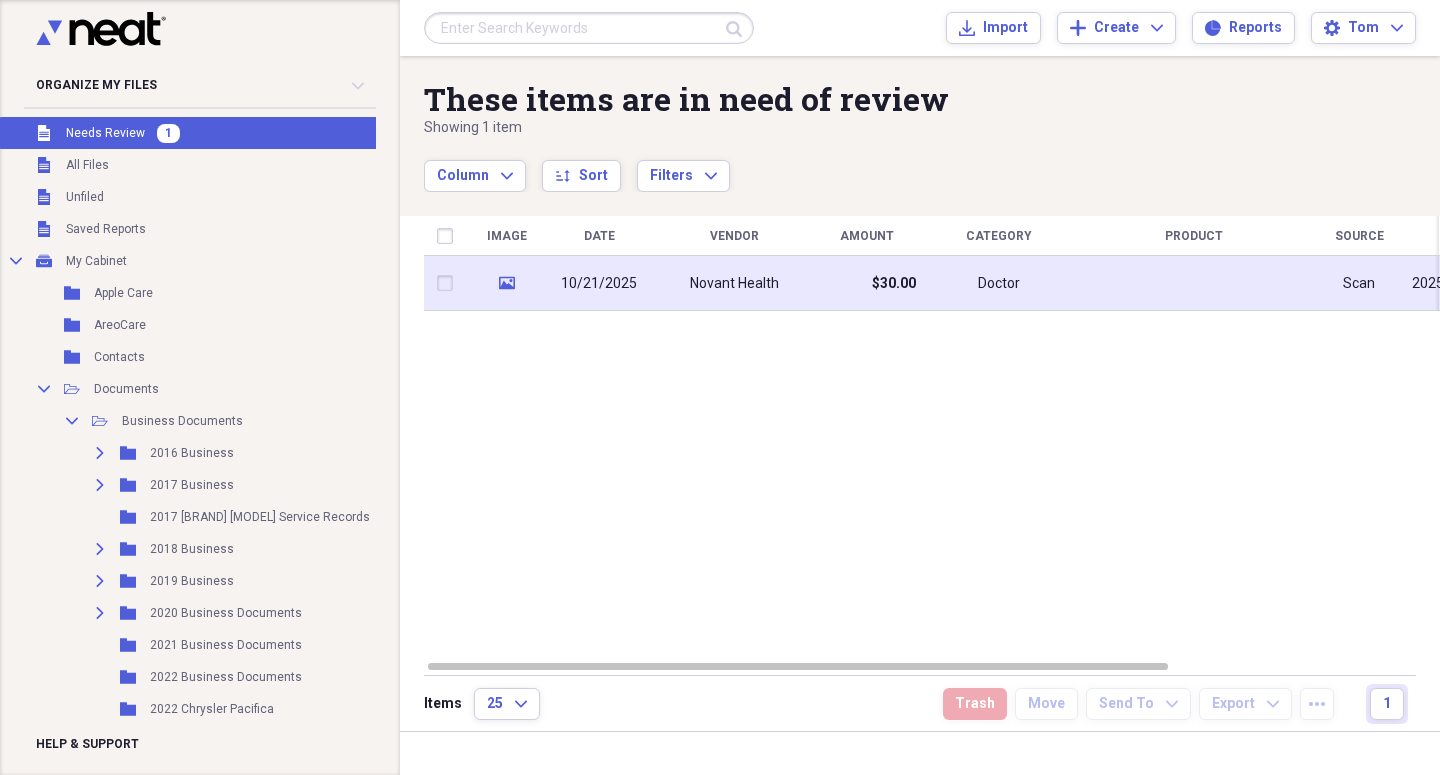 click on "10/21/2025" at bounding box center (599, 283) 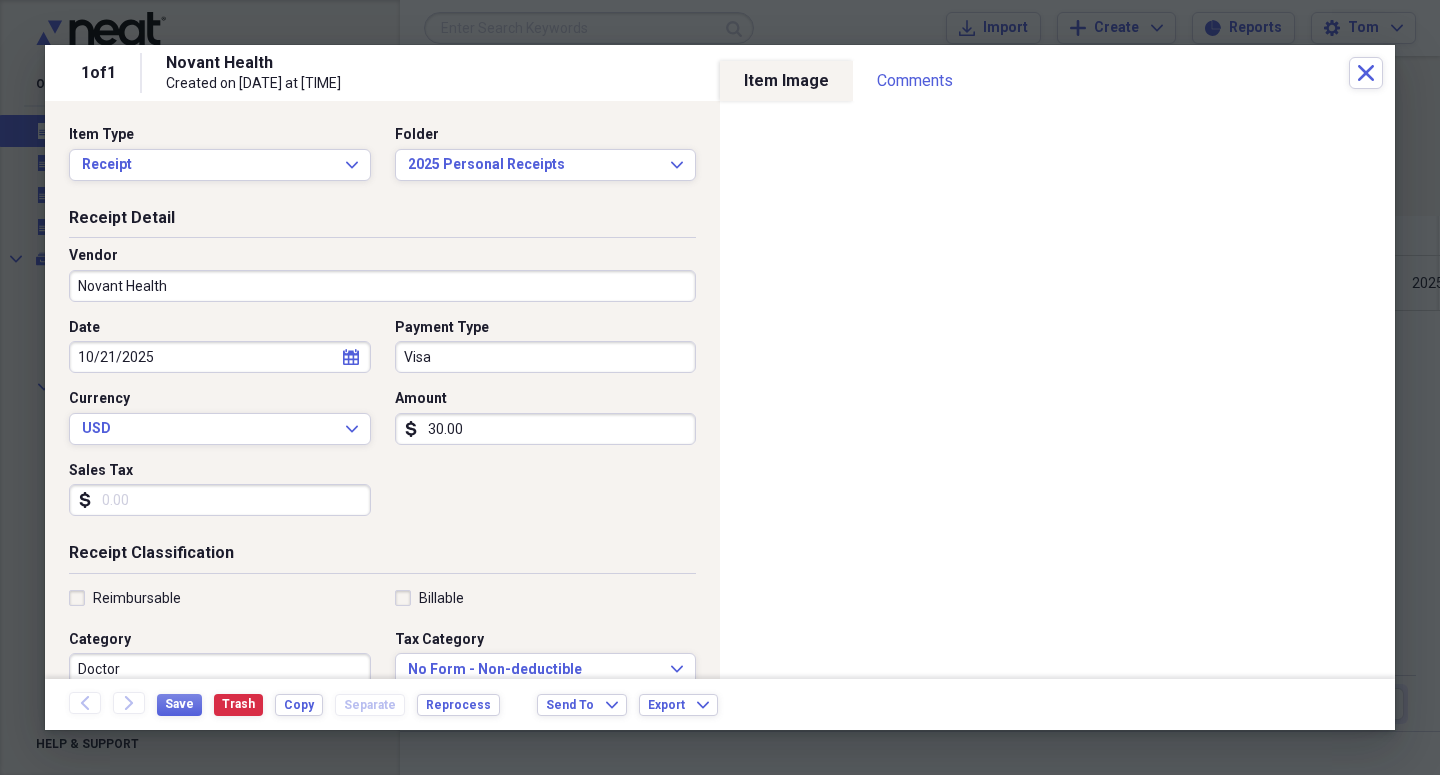 click 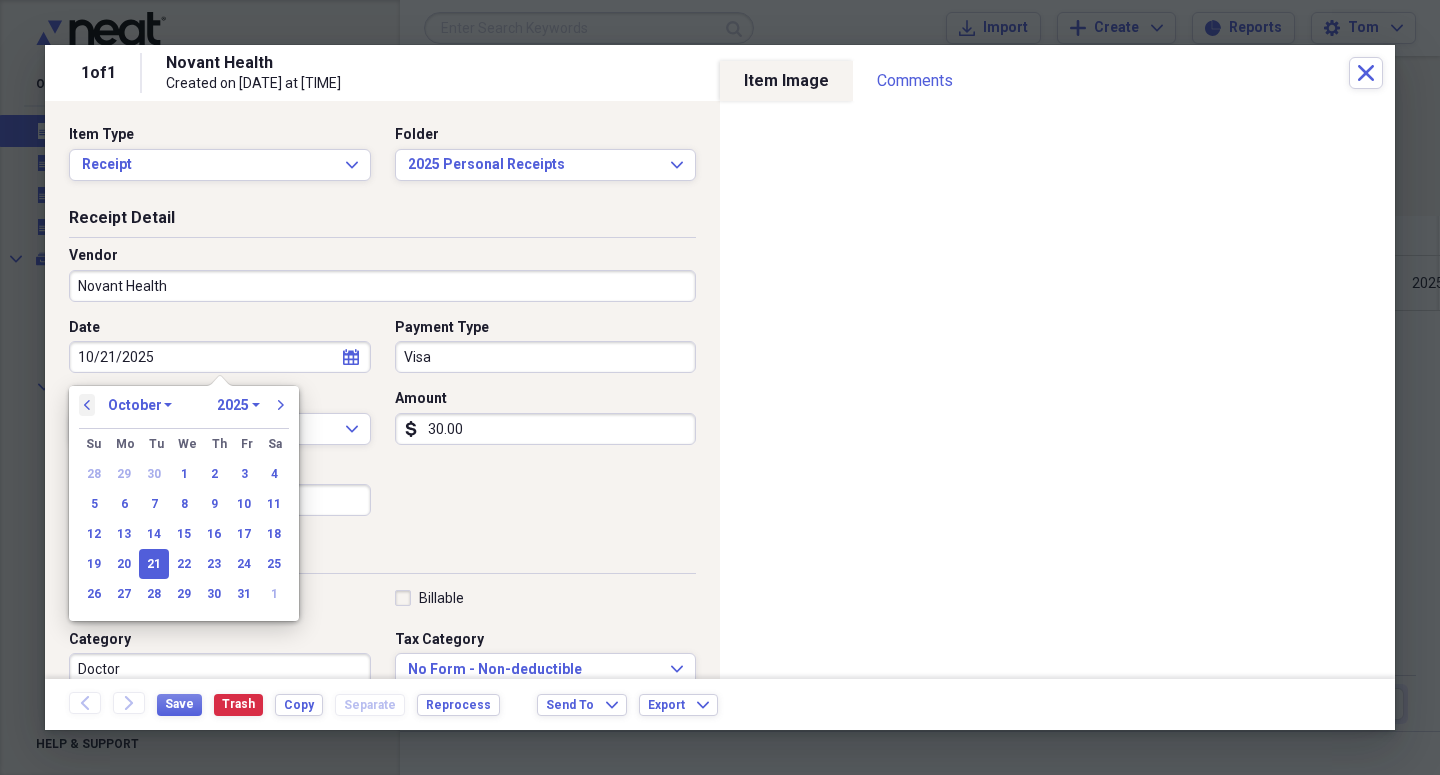 click on "previous" at bounding box center [87, 405] 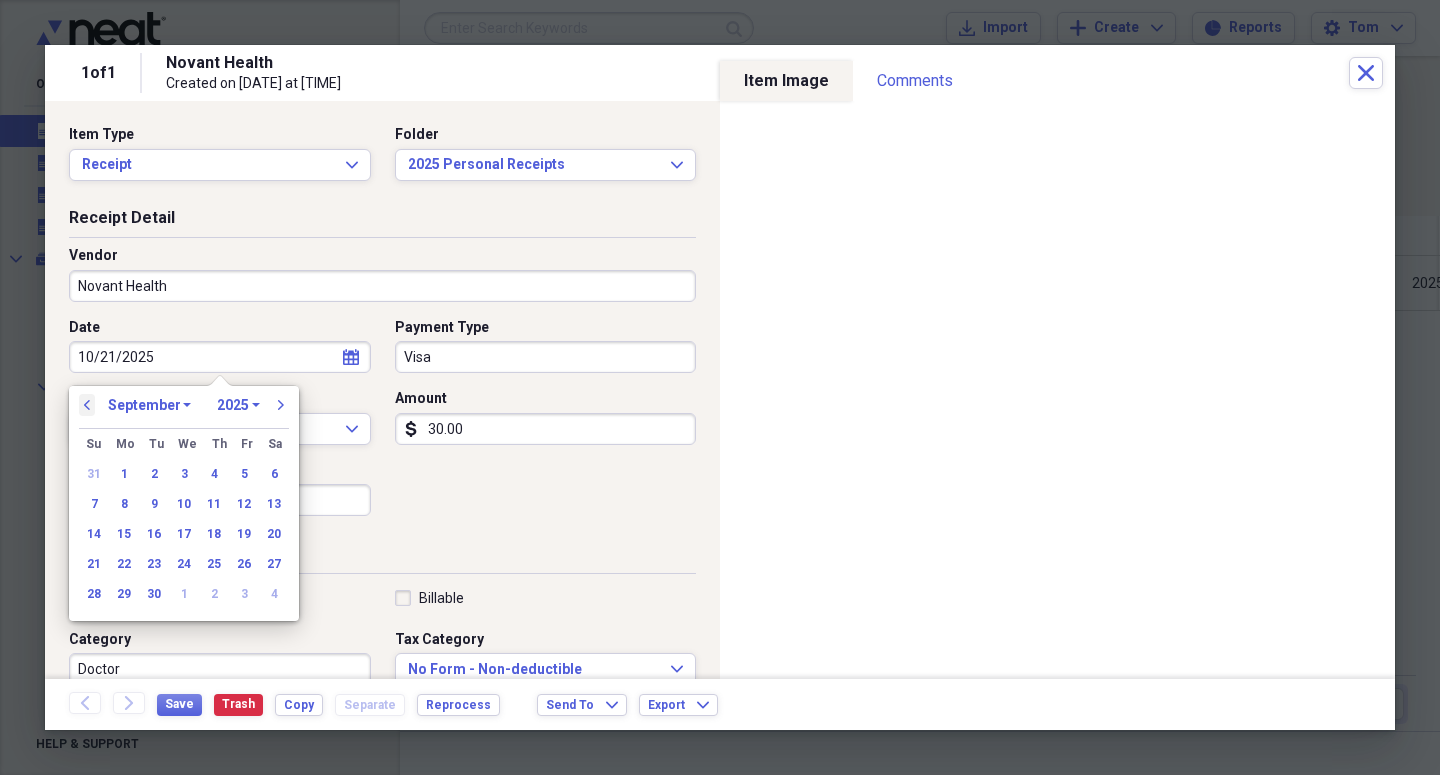 click on "previous" at bounding box center (87, 405) 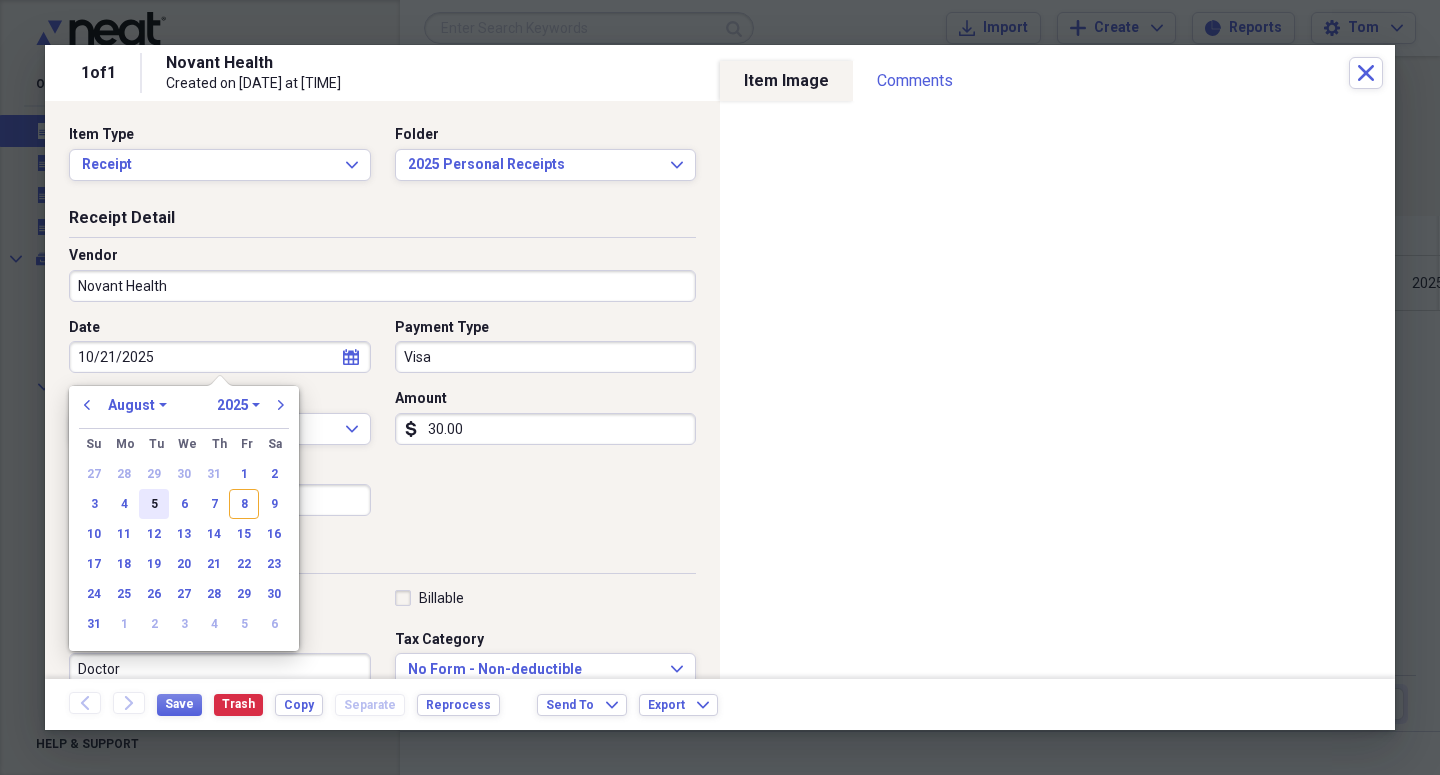 click on "5" at bounding box center (154, 504) 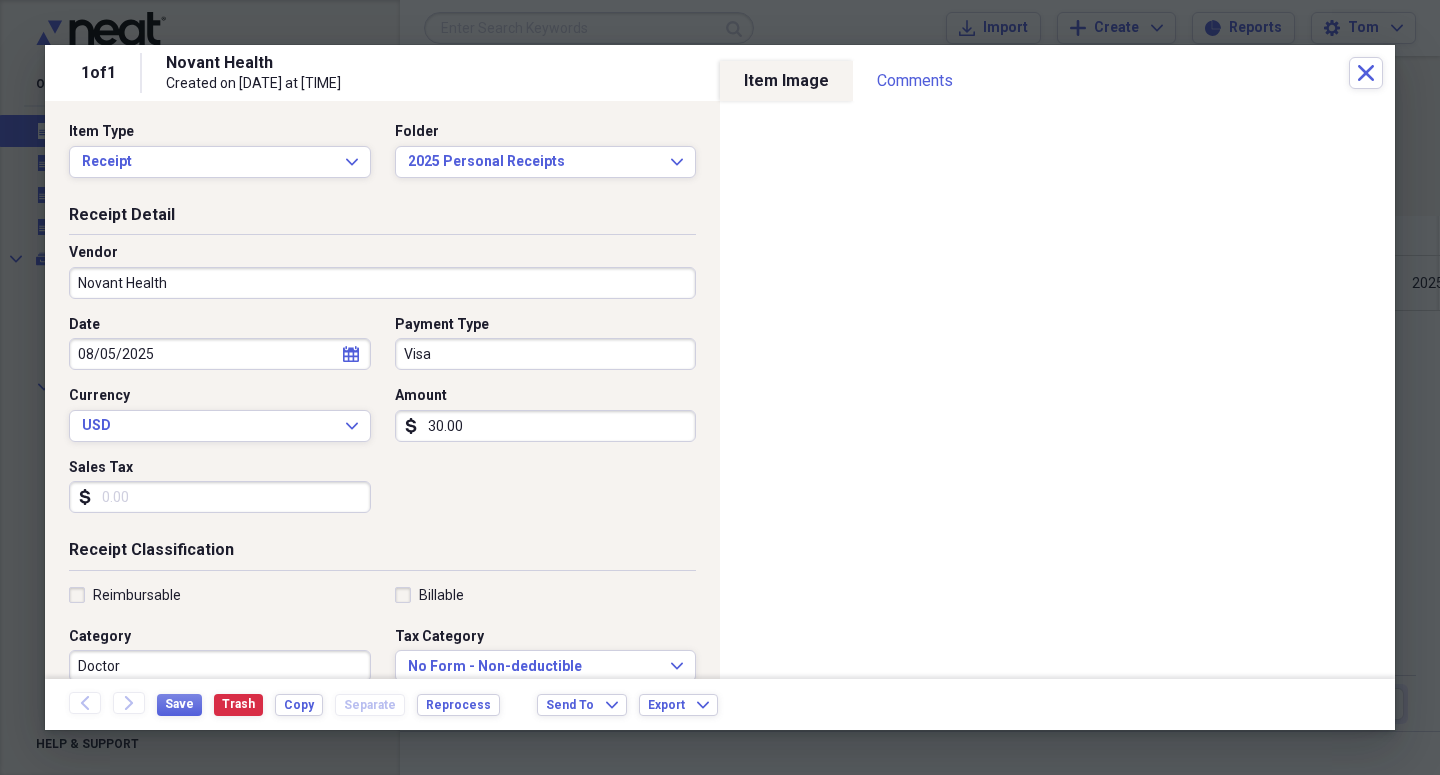 scroll, scrollTop: 4, scrollLeft: 0, axis: vertical 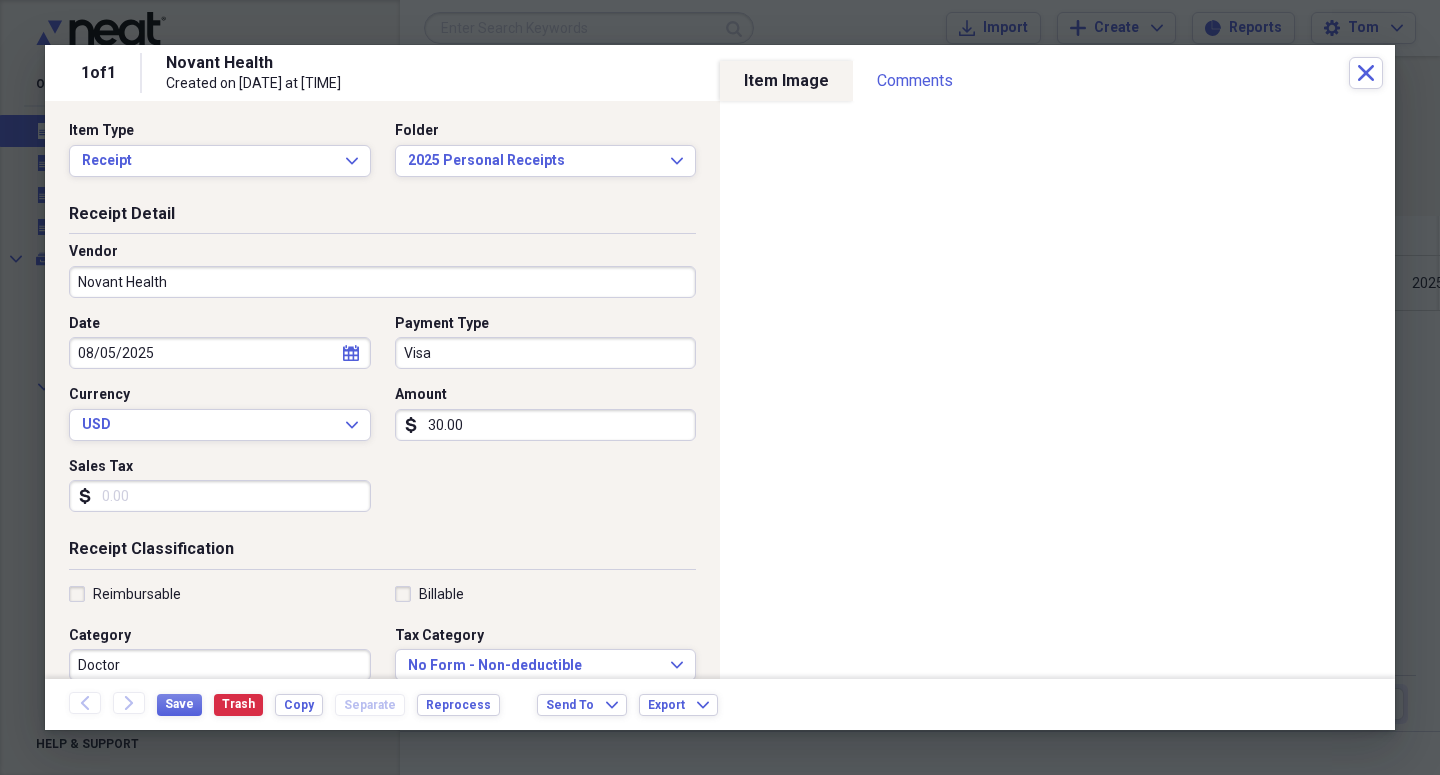click on "Back Forward Save Trash Copy Separate Reprocess Send To Expand Export Expand" at bounding box center [720, 704] 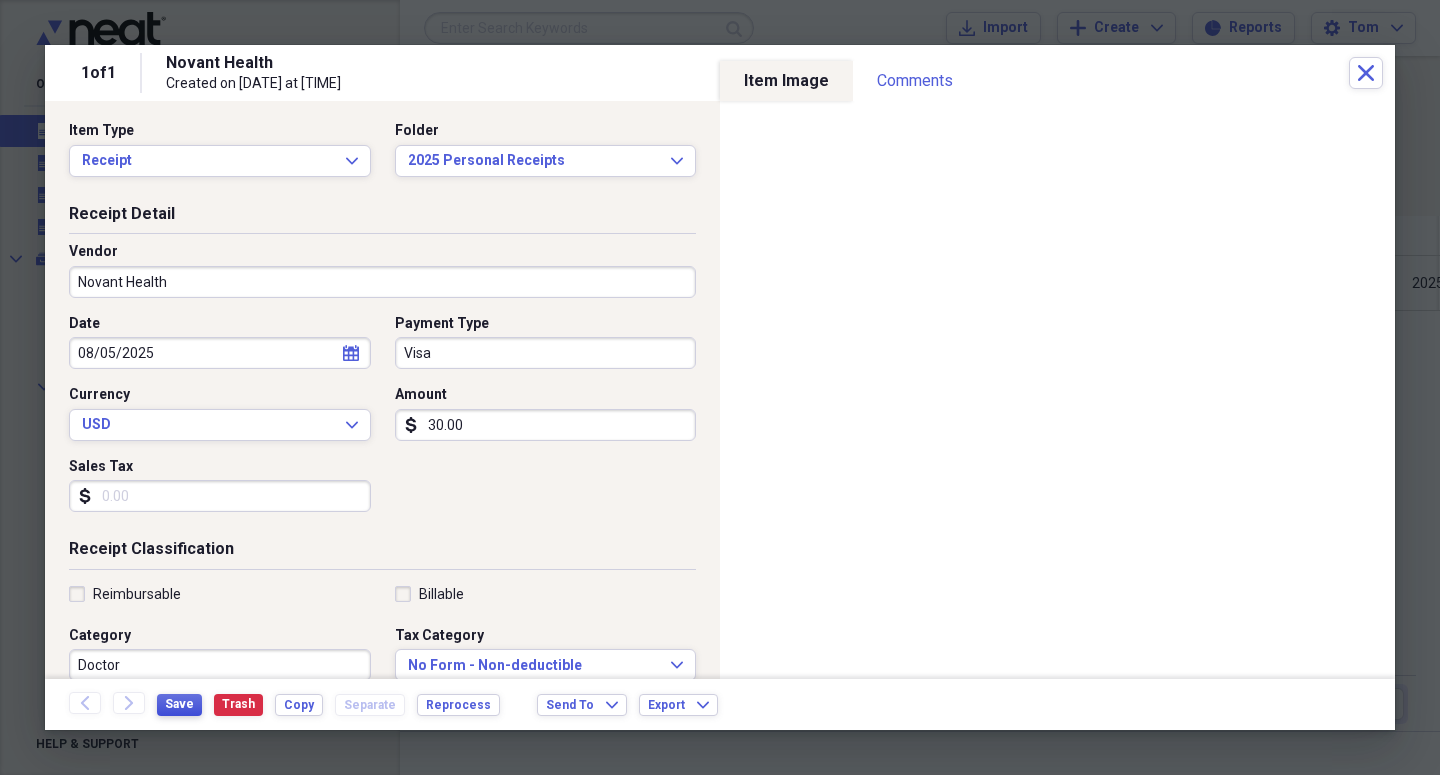 click on "Save" at bounding box center [179, 704] 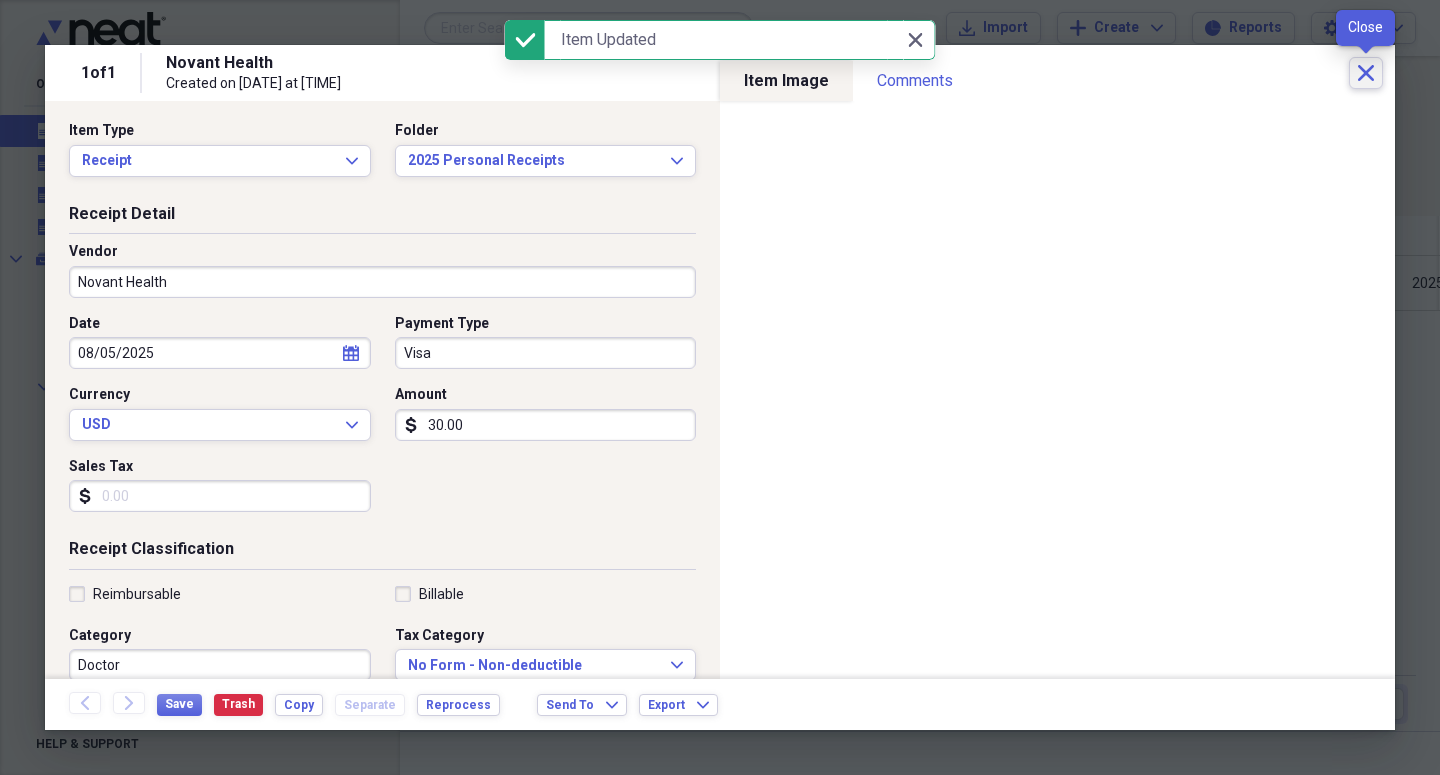 click on "Close" 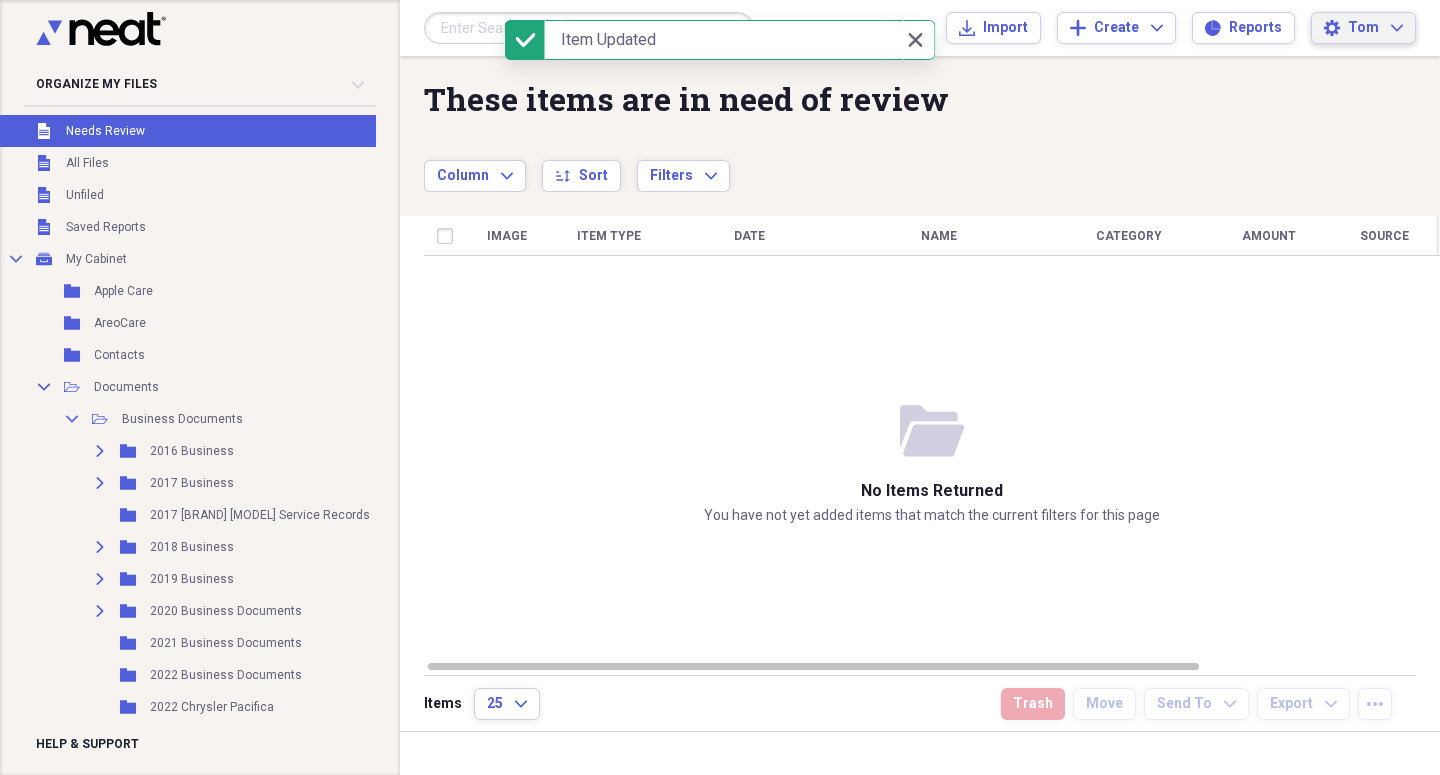 click on "Settings [FIRST] Expand" at bounding box center (1363, 28) 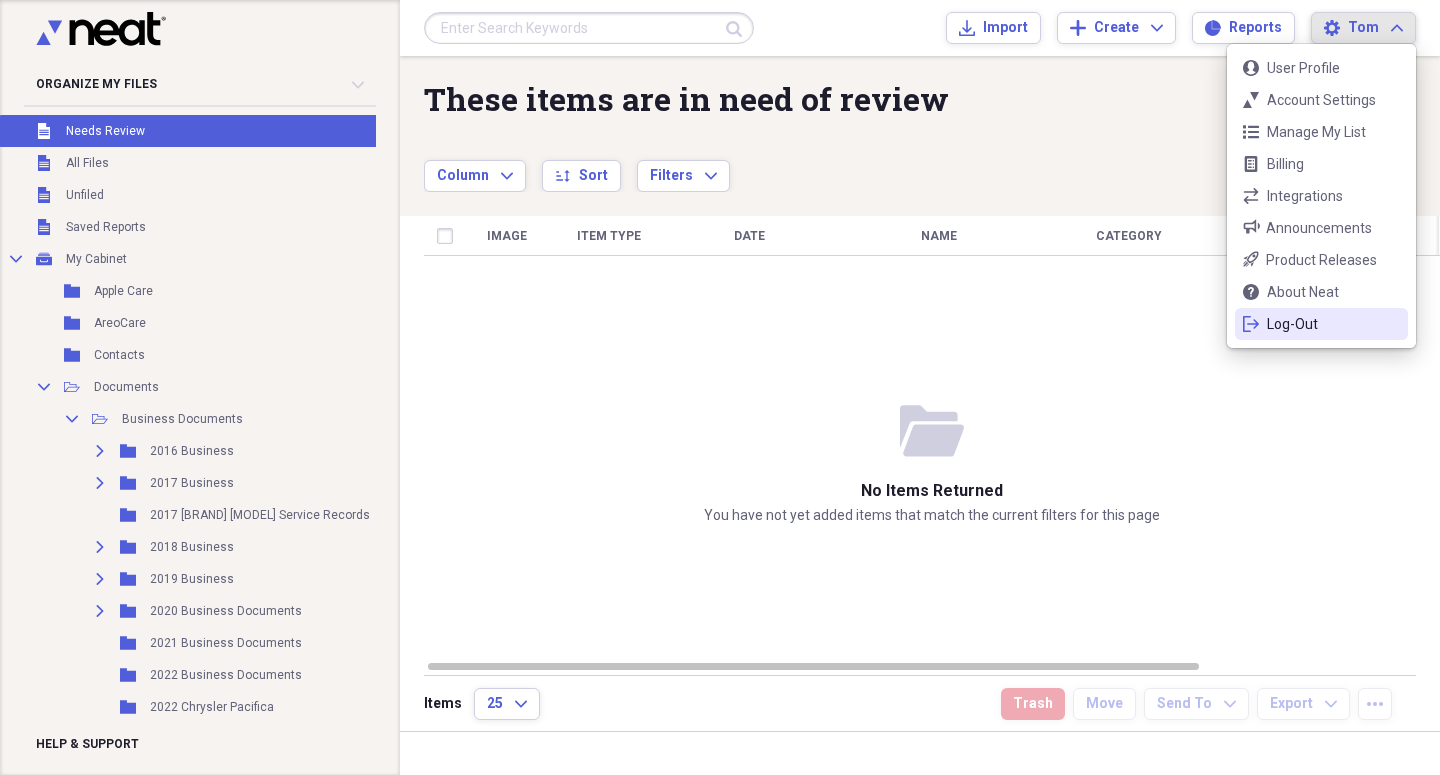 click on "logout Log-Out" at bounding box center (1321, 324) 